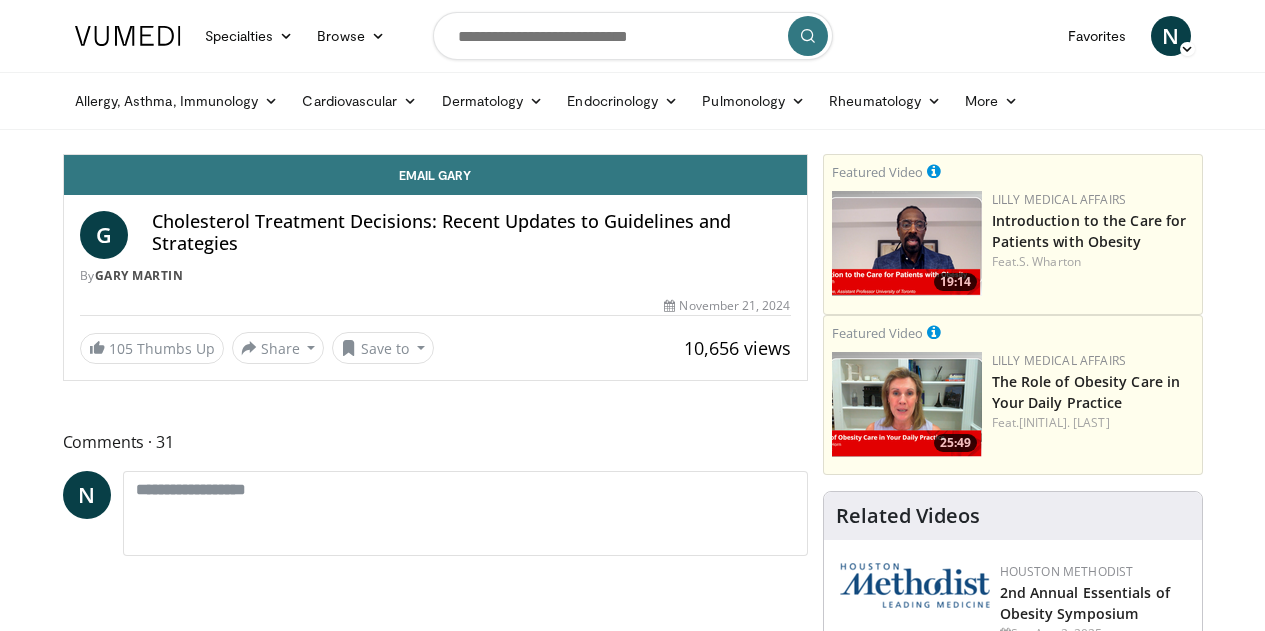 scroll, scrollTop: 0, scrollLeft: 0, axis: both 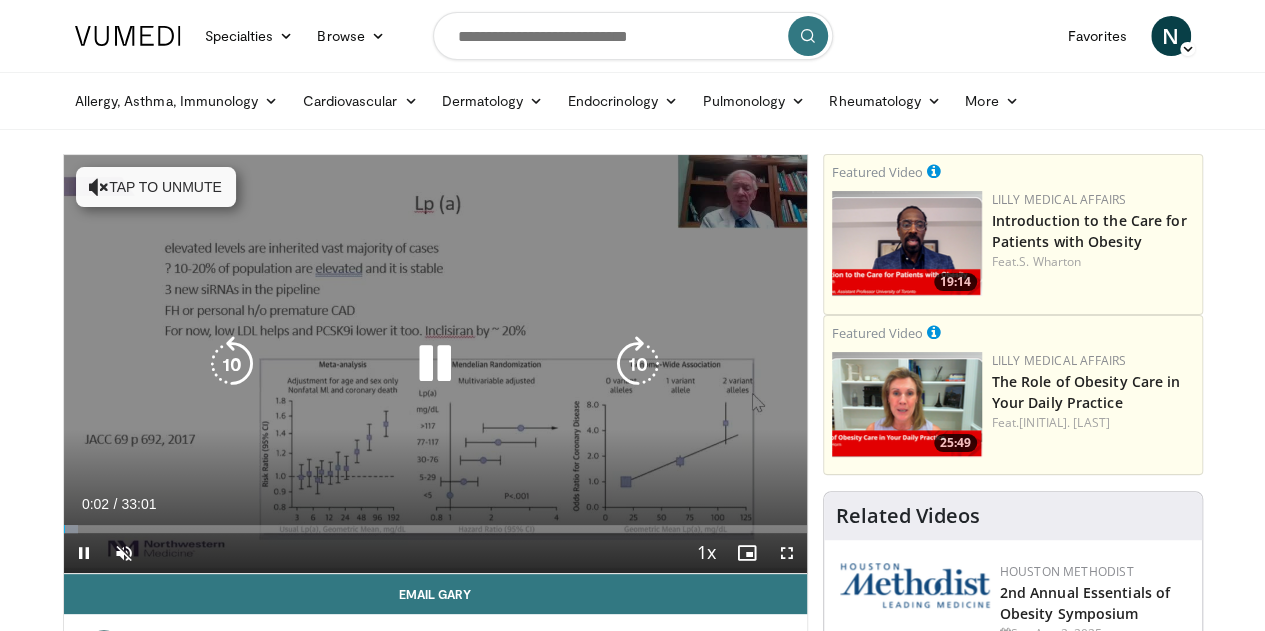 click on "10 seconds
Tap to unmute" at bounding box center (435, 364) 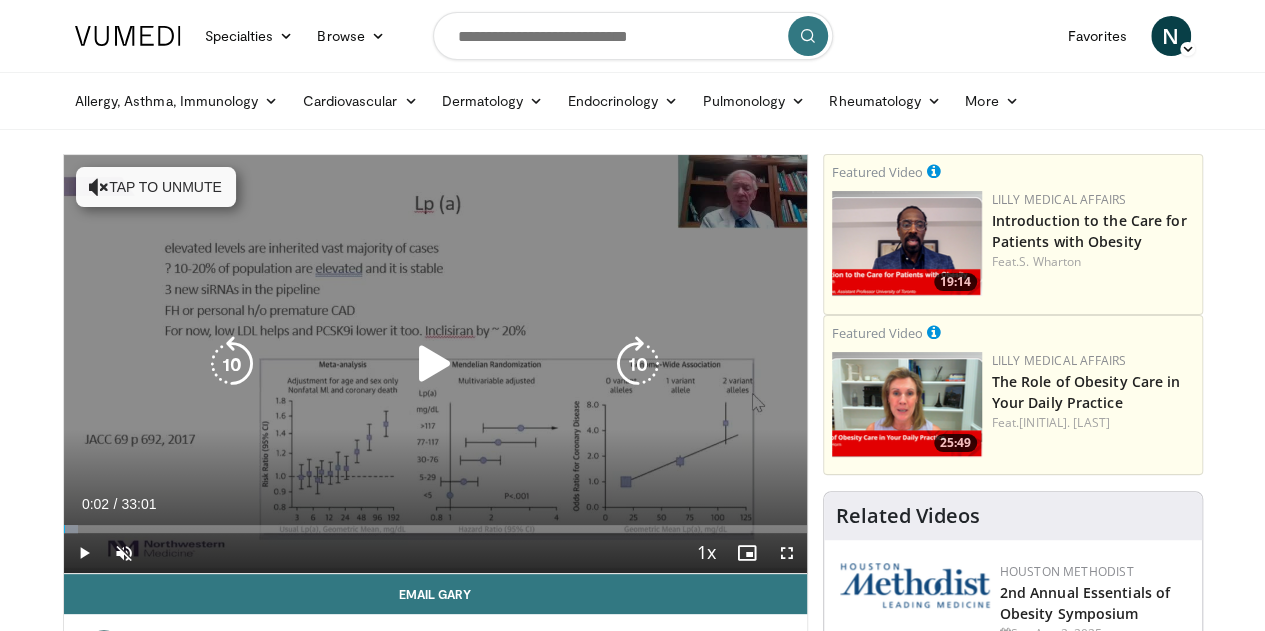 click at bounding box center (435, 364) 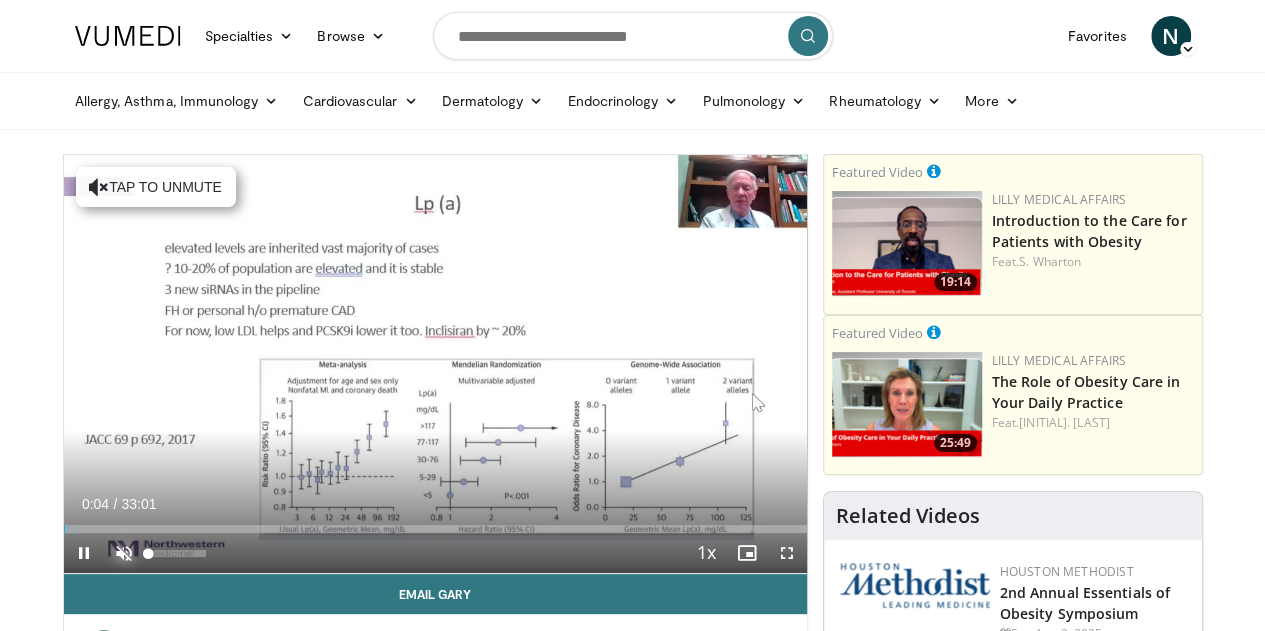 click at bounding box center (124, 553) 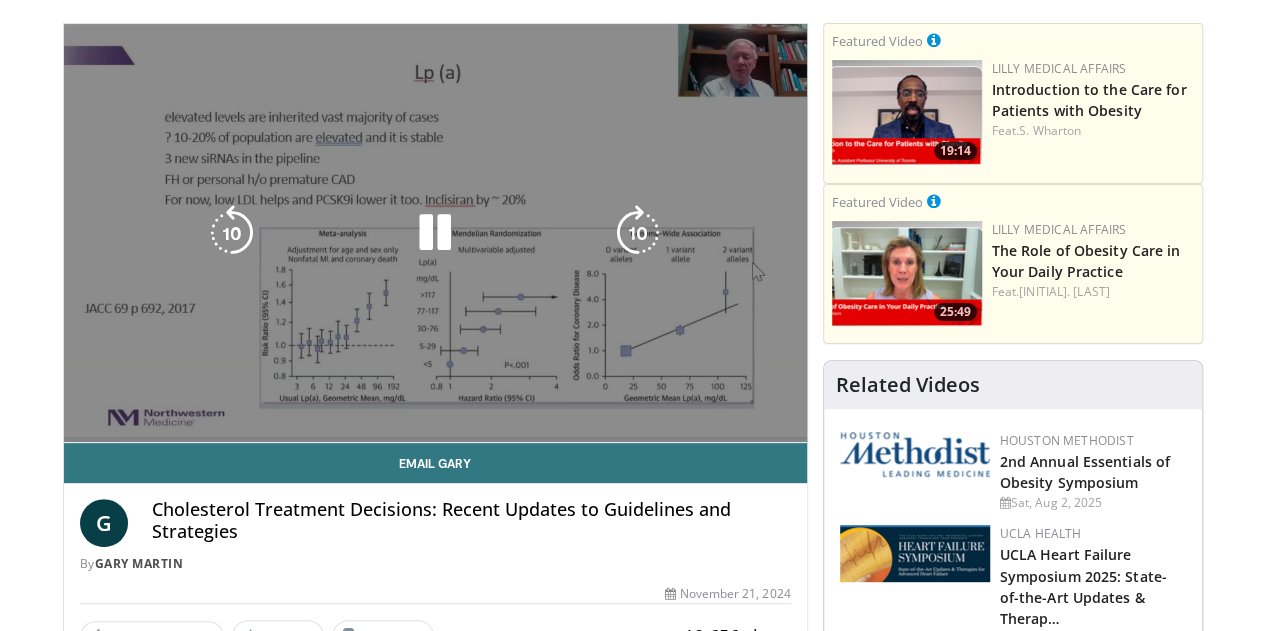 scroll, scrollTop: 132, scrollLeft: 0, axis: vertical 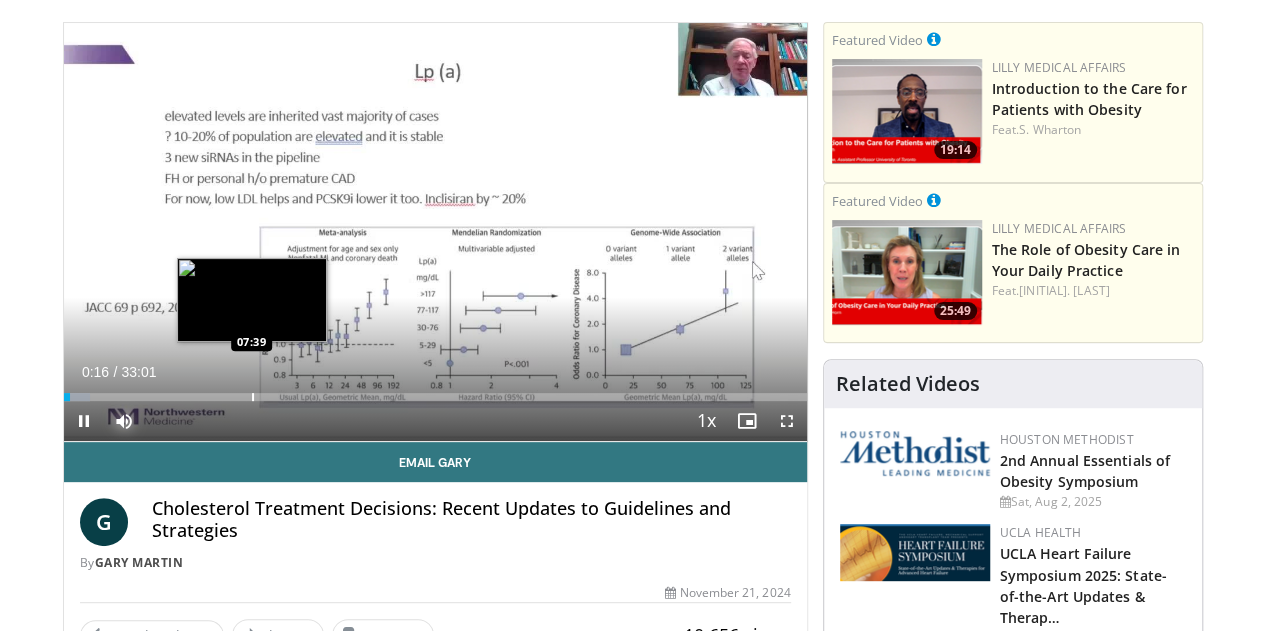 click at bounding box center (253, 397) 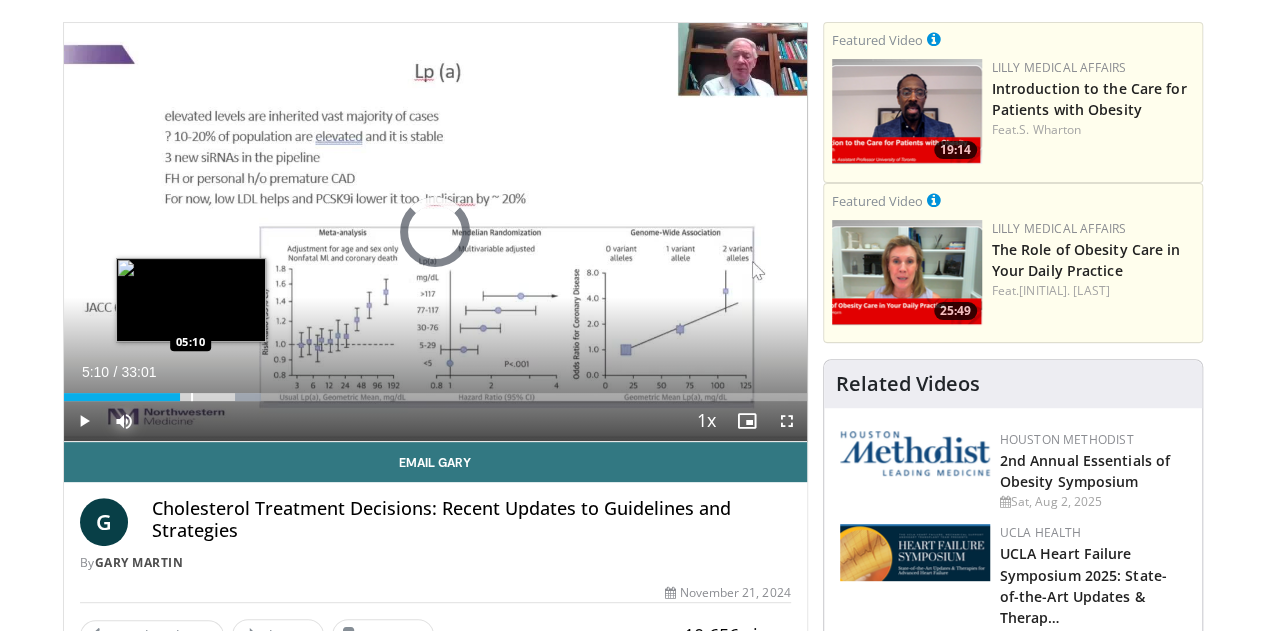 click at bounding box center [192, 397] 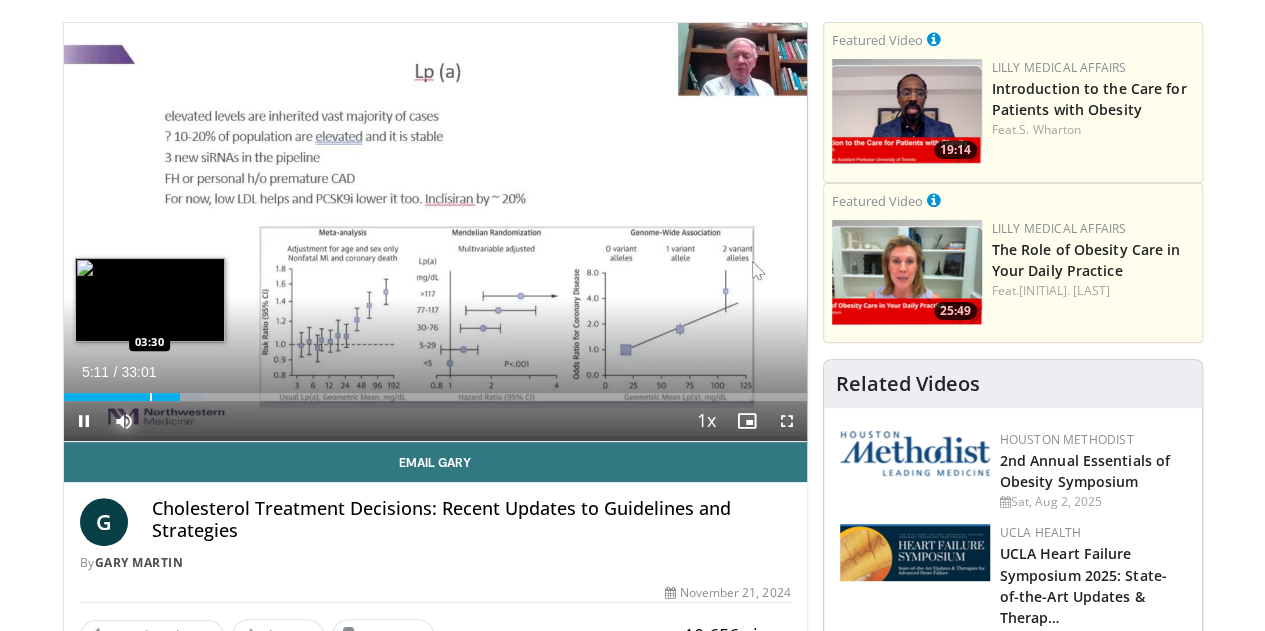 click at bounding box center [151, 397] 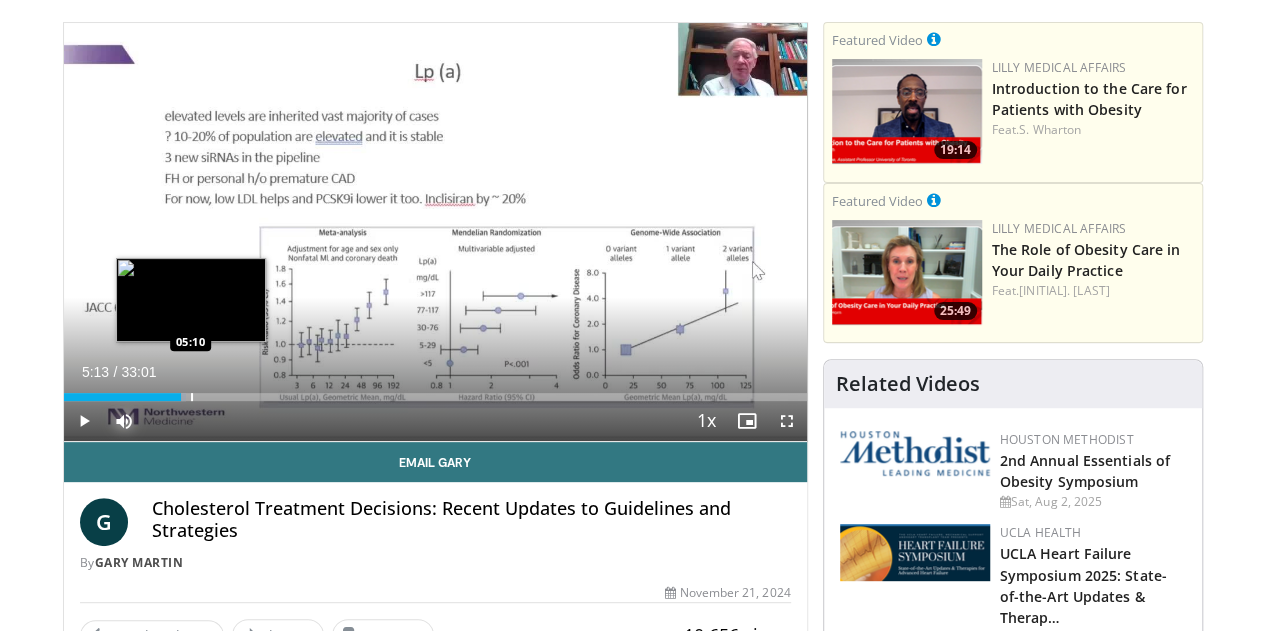 click at bounding box center [192, 397] 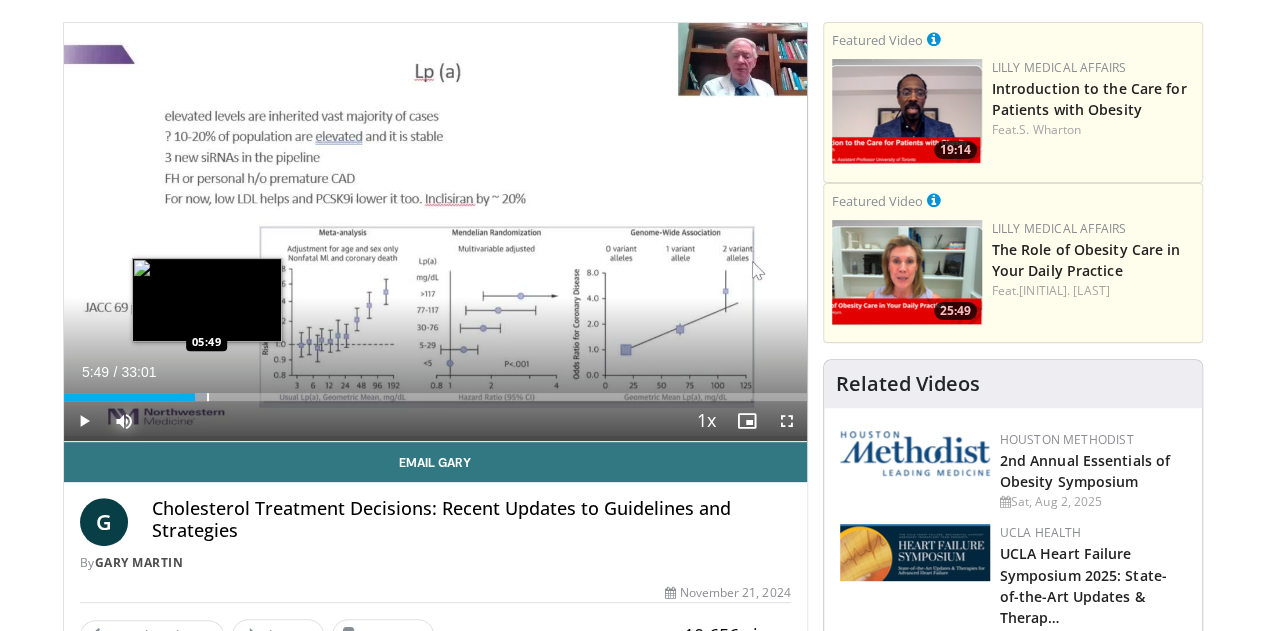 click at bounding box center [208, 397] 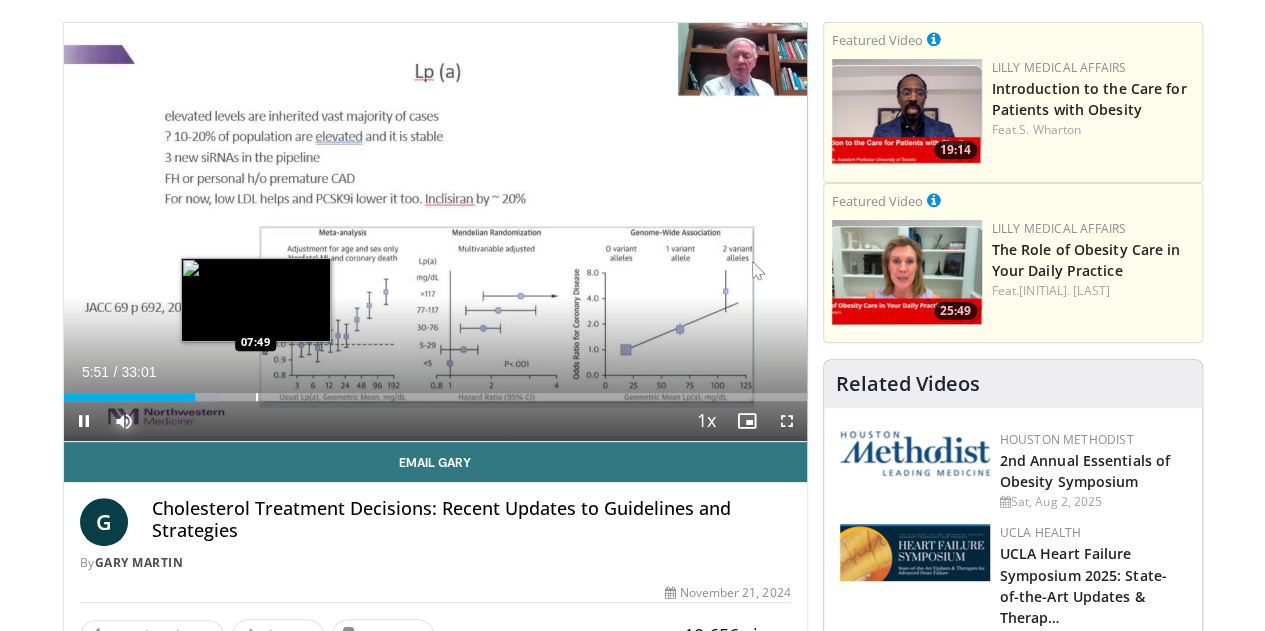 click at bounding box center [257, 397] 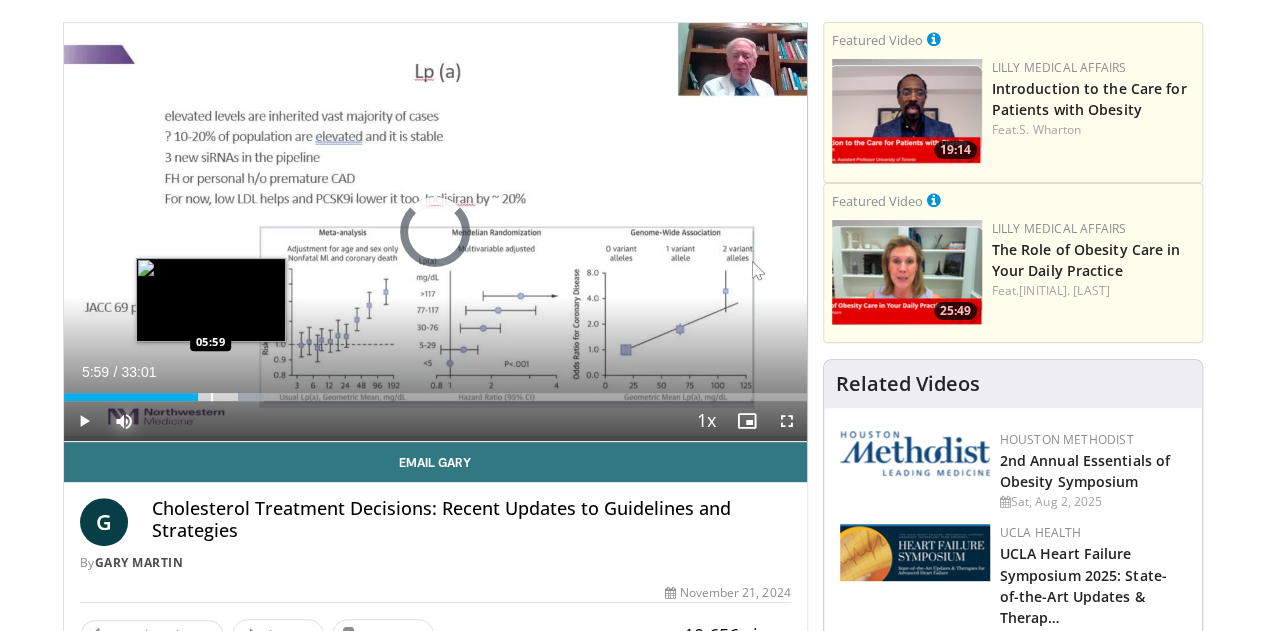click at bounding box center [212, 397] 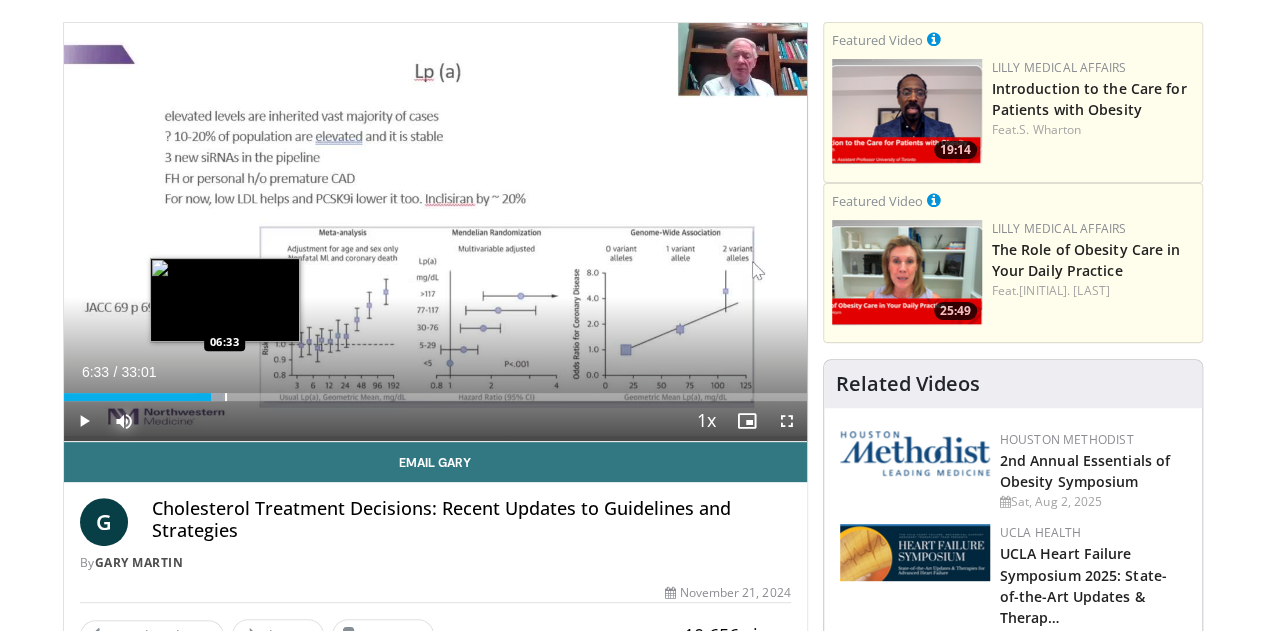 click at bounding box center [226, 397] 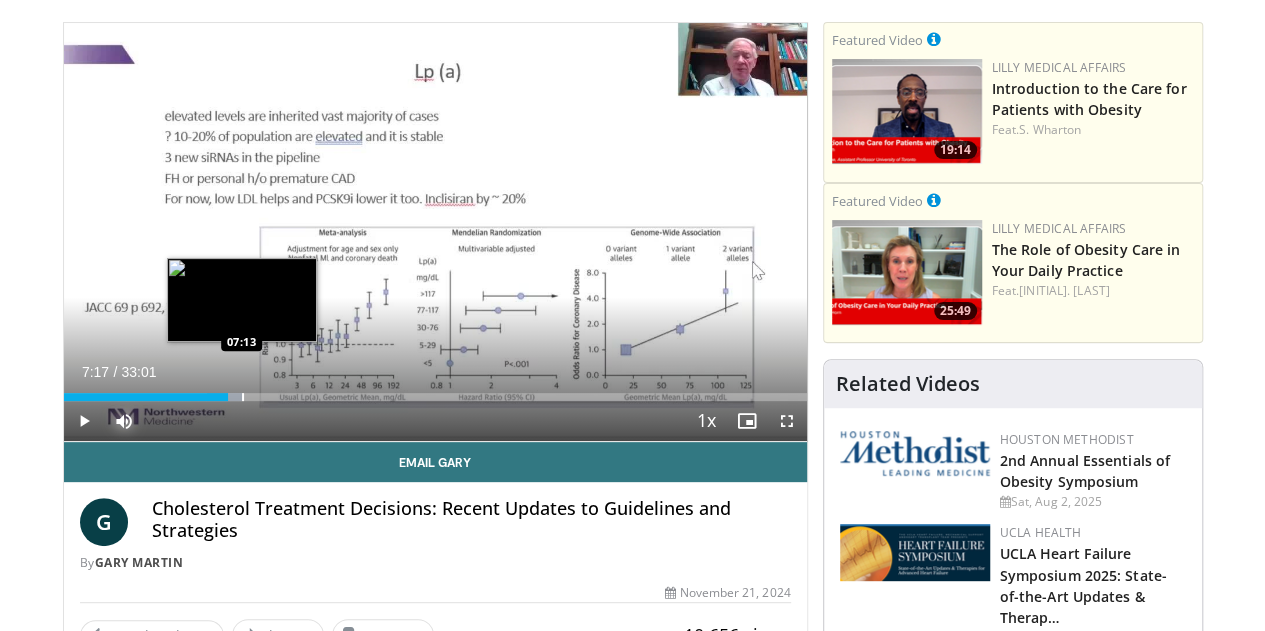 click on "Loaded :  24.02% [TIME] [TIME]" at bounding box center [435, 391] 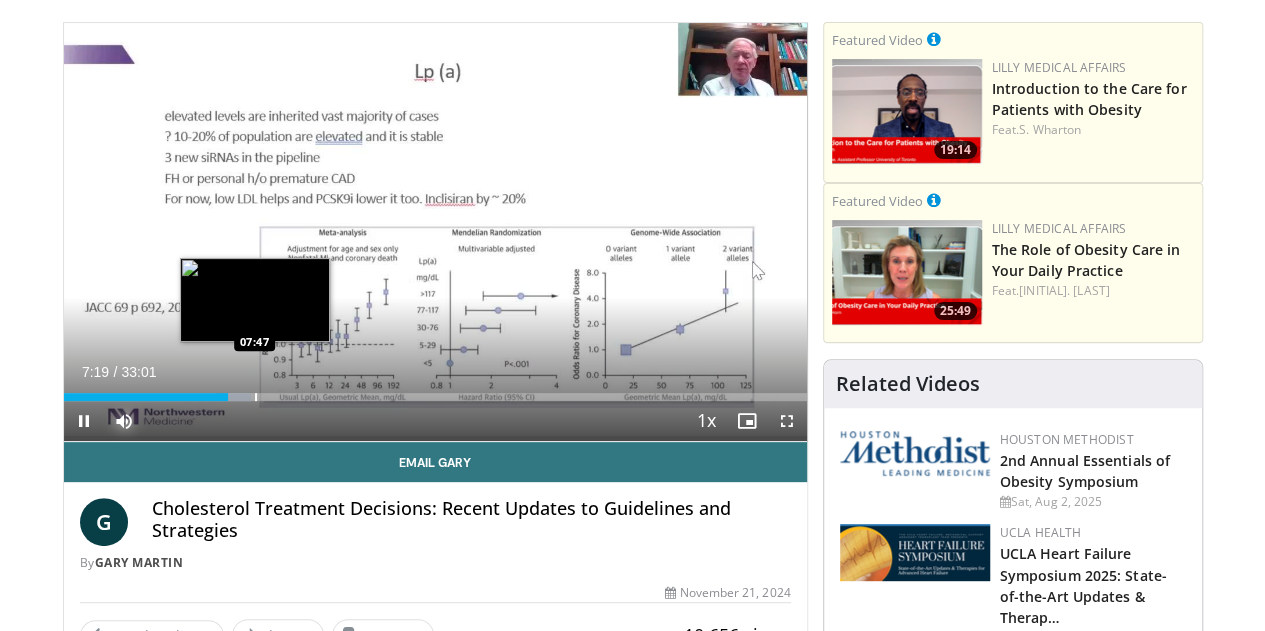 click at bounding box center (256, 397) 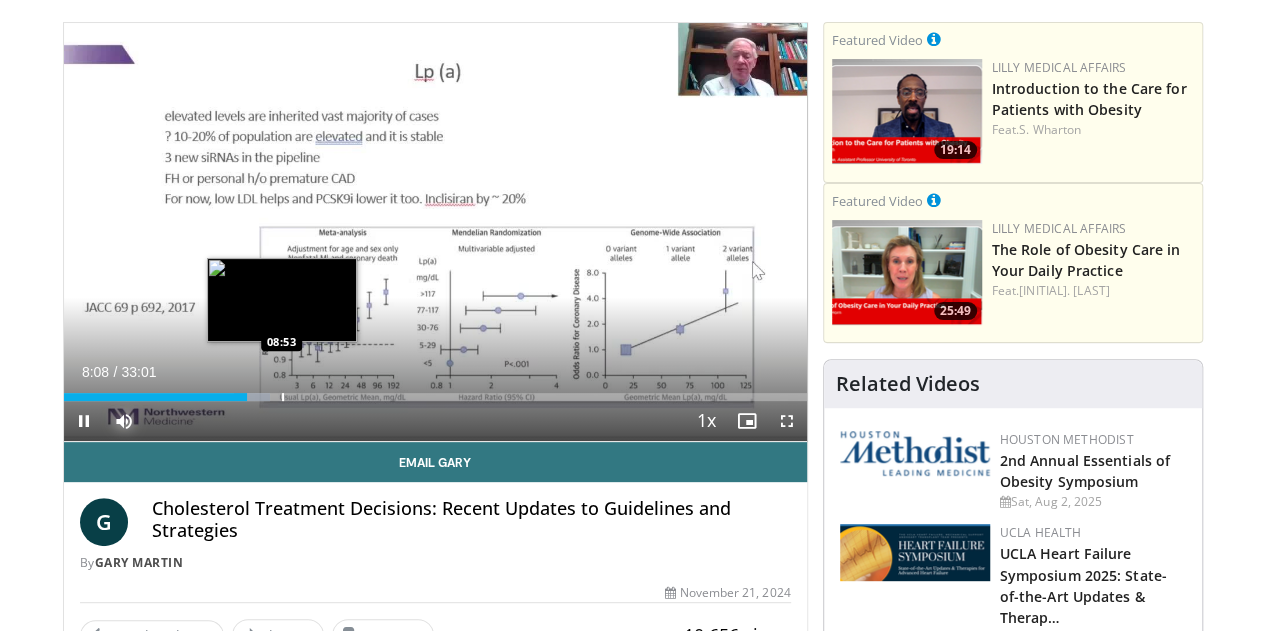 click at bounding box center (283, 397) 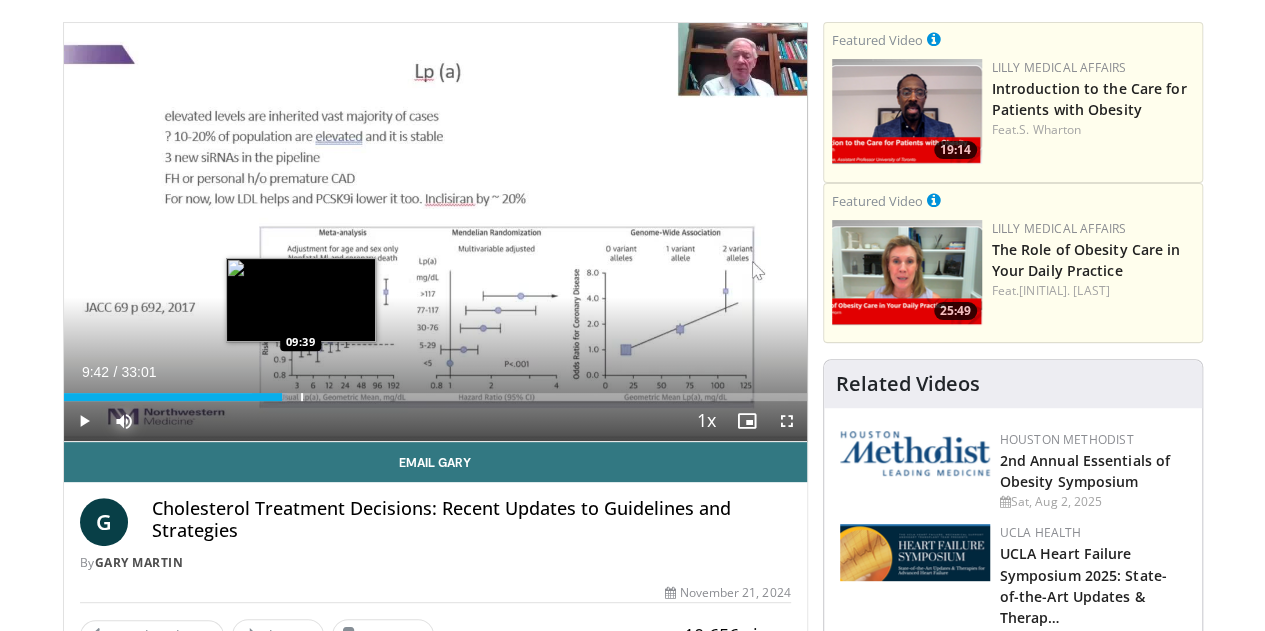 click at bounding box center [302, 397] 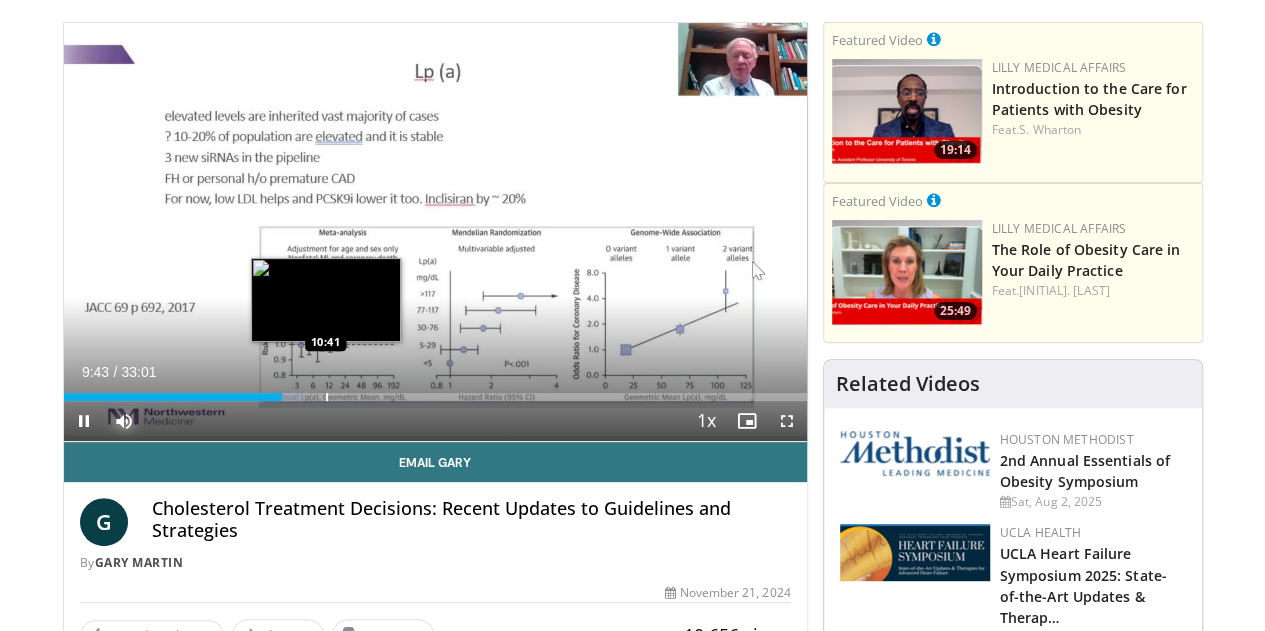 click at bounding box center [327, 397] 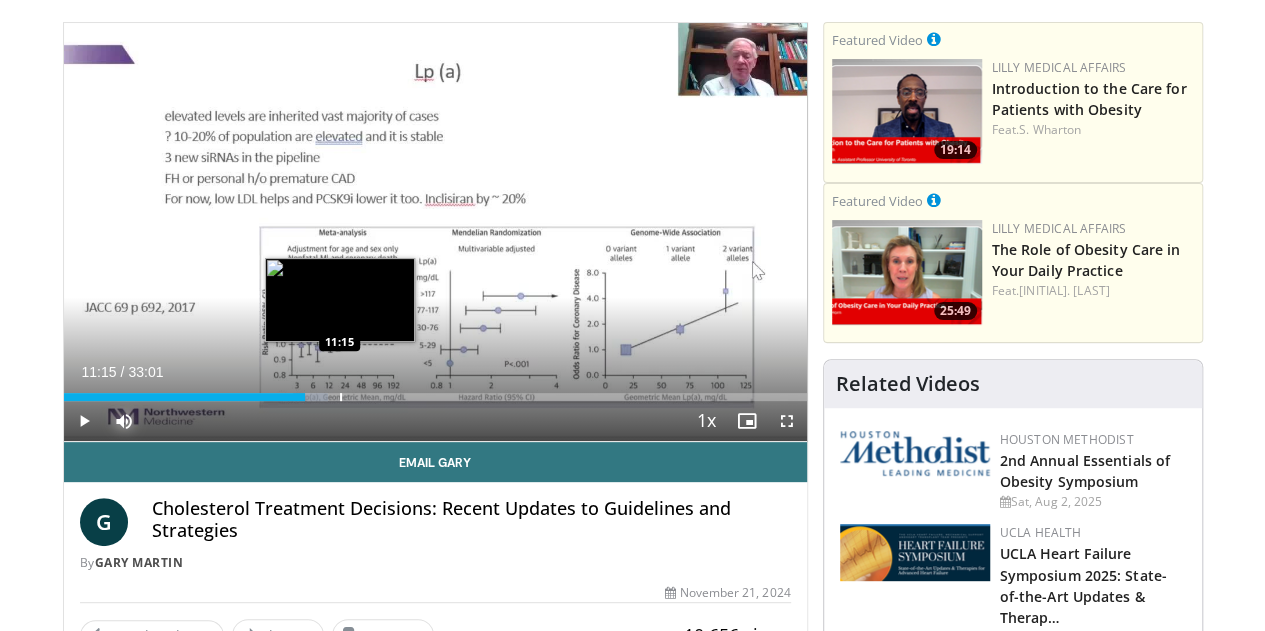 click at bounding box center [341, 397] 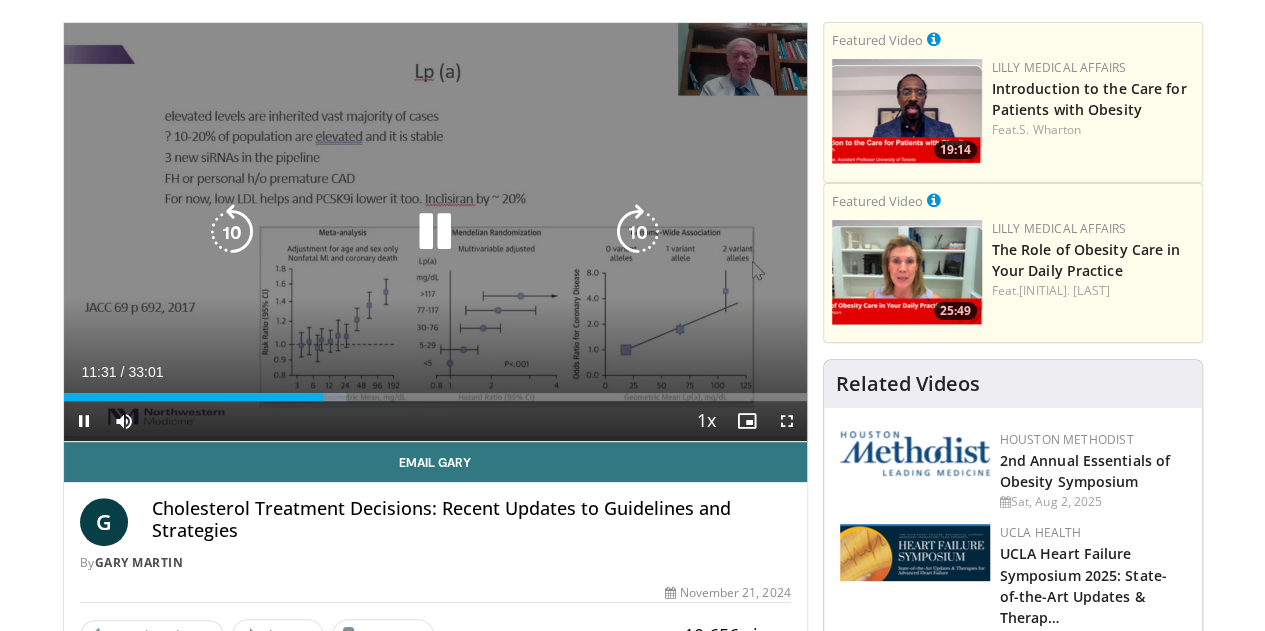 click at bounding box center [435, 232] 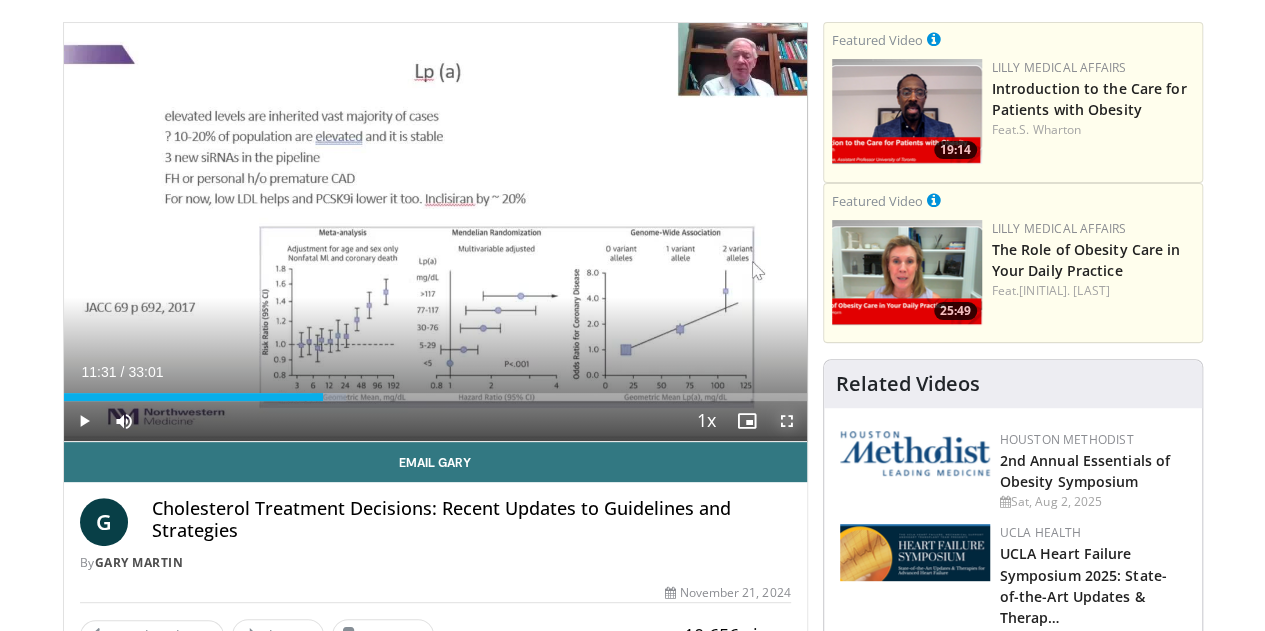 click at bounding box center [787, 421] 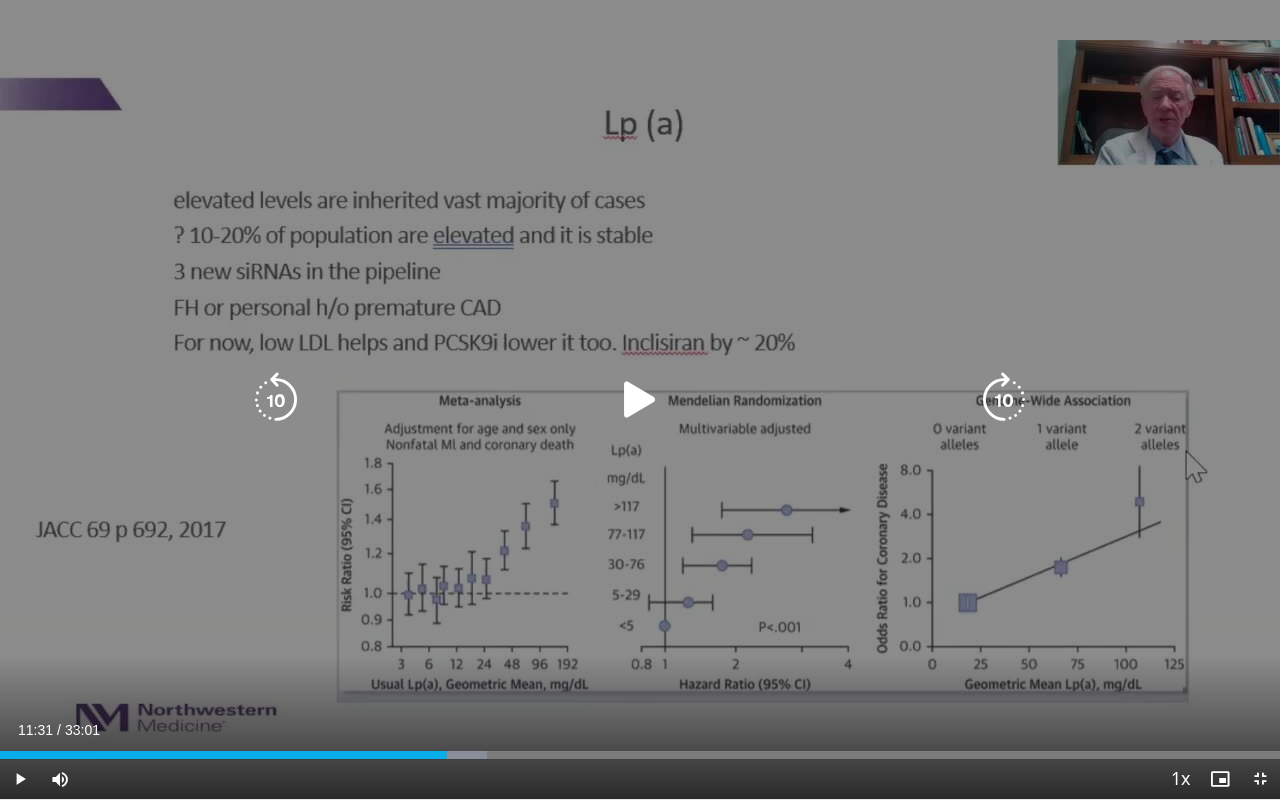 click on "10 seconds
Tap to unmute" at bounding box center [640, 399] 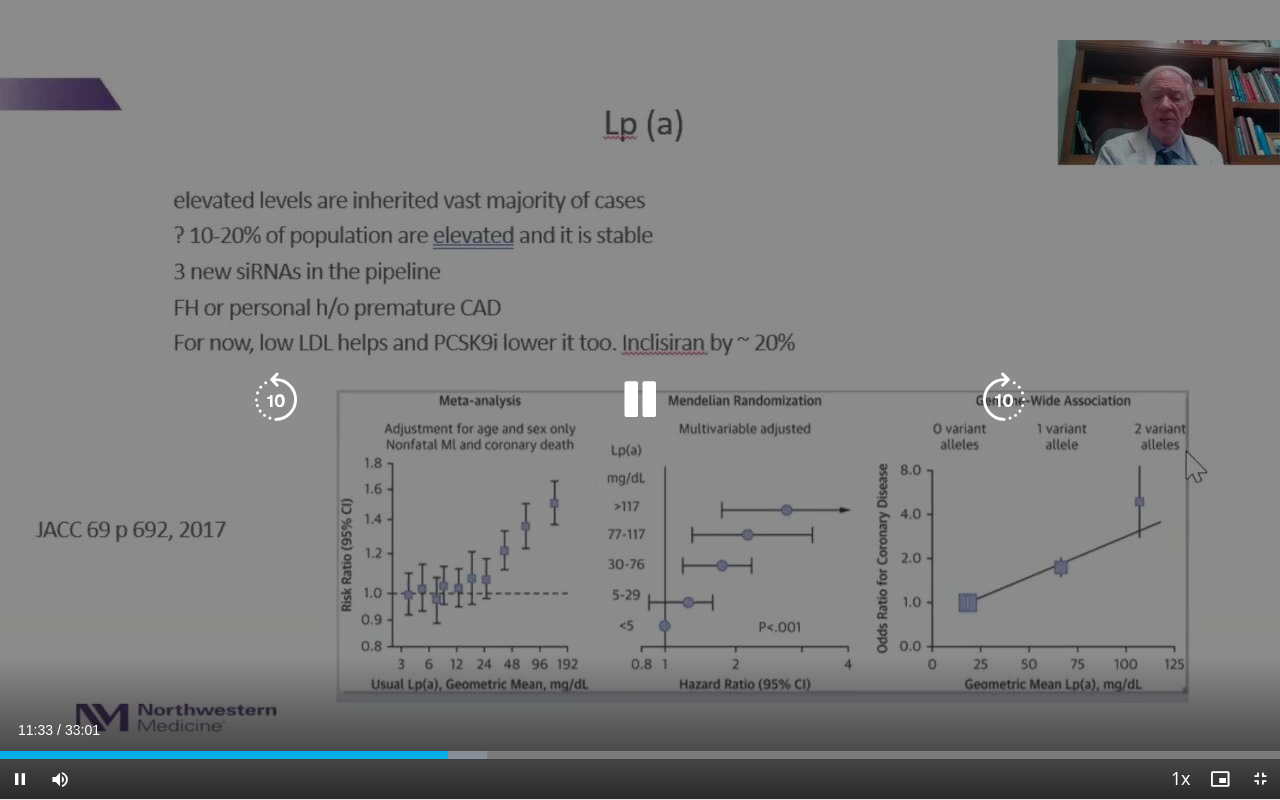 click at bounding box center (276, 400) 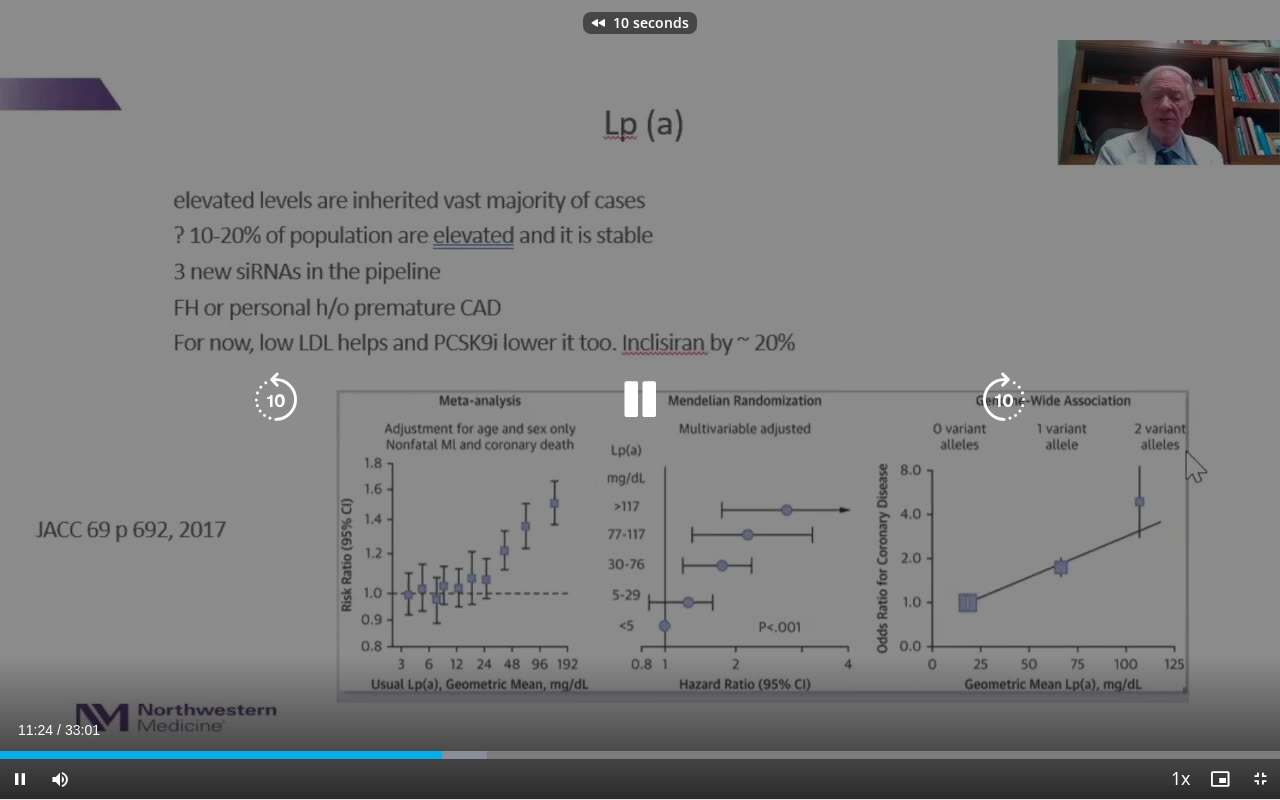 click at bounding box center (276, 400) 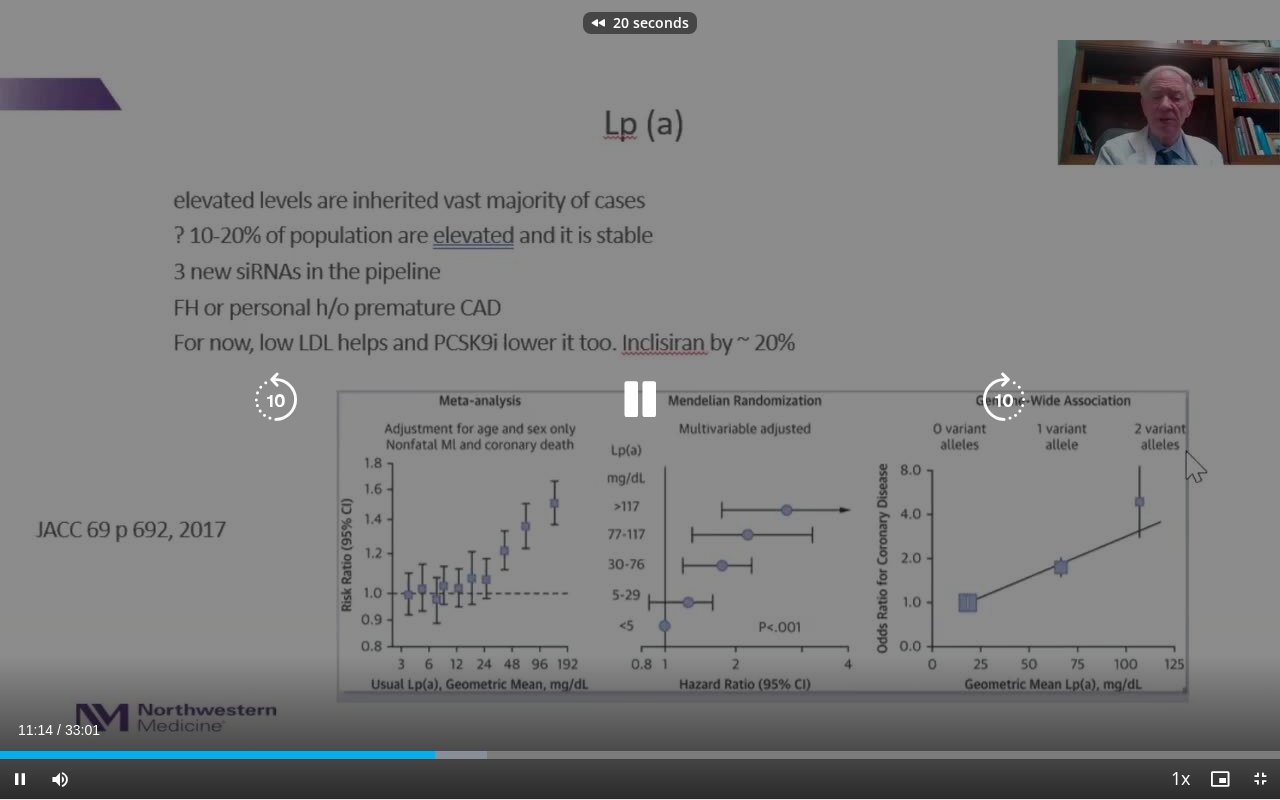click at bounding box center [276, 400] 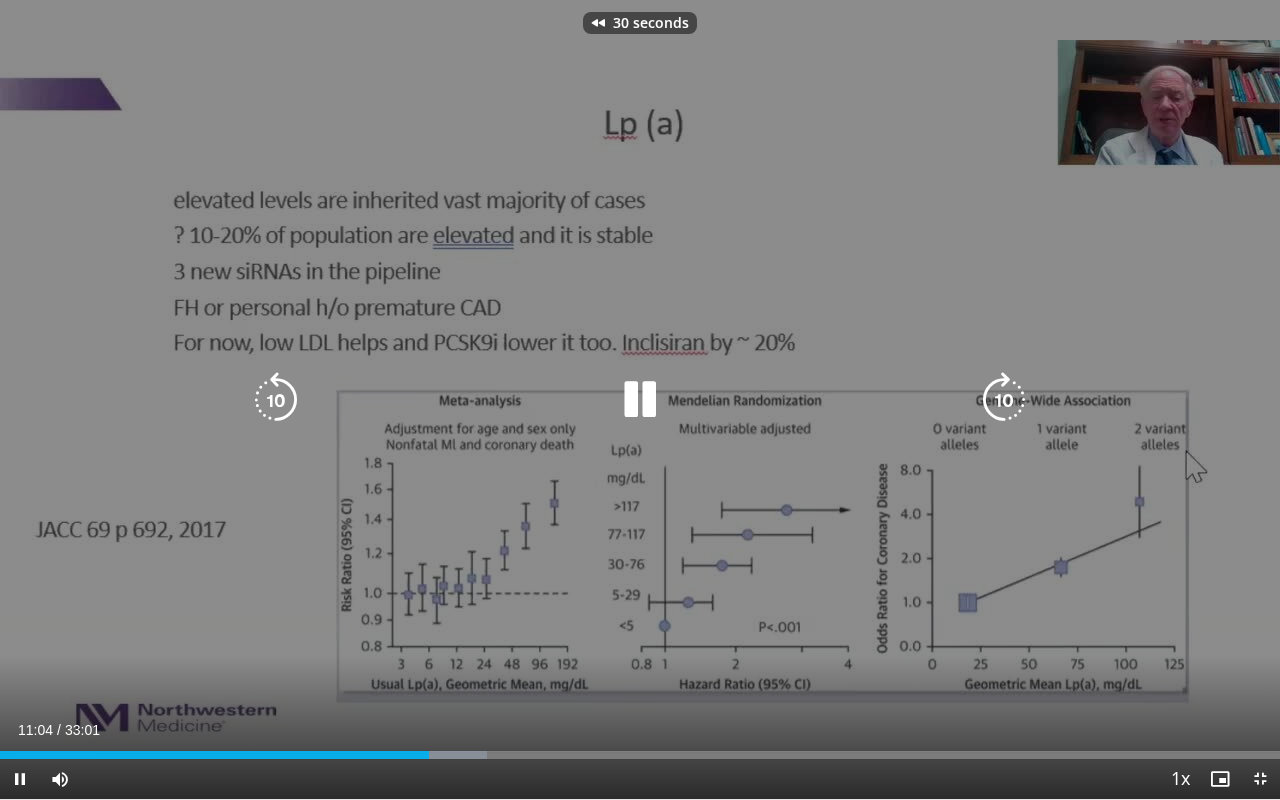 click at bounding box center [276, 400] 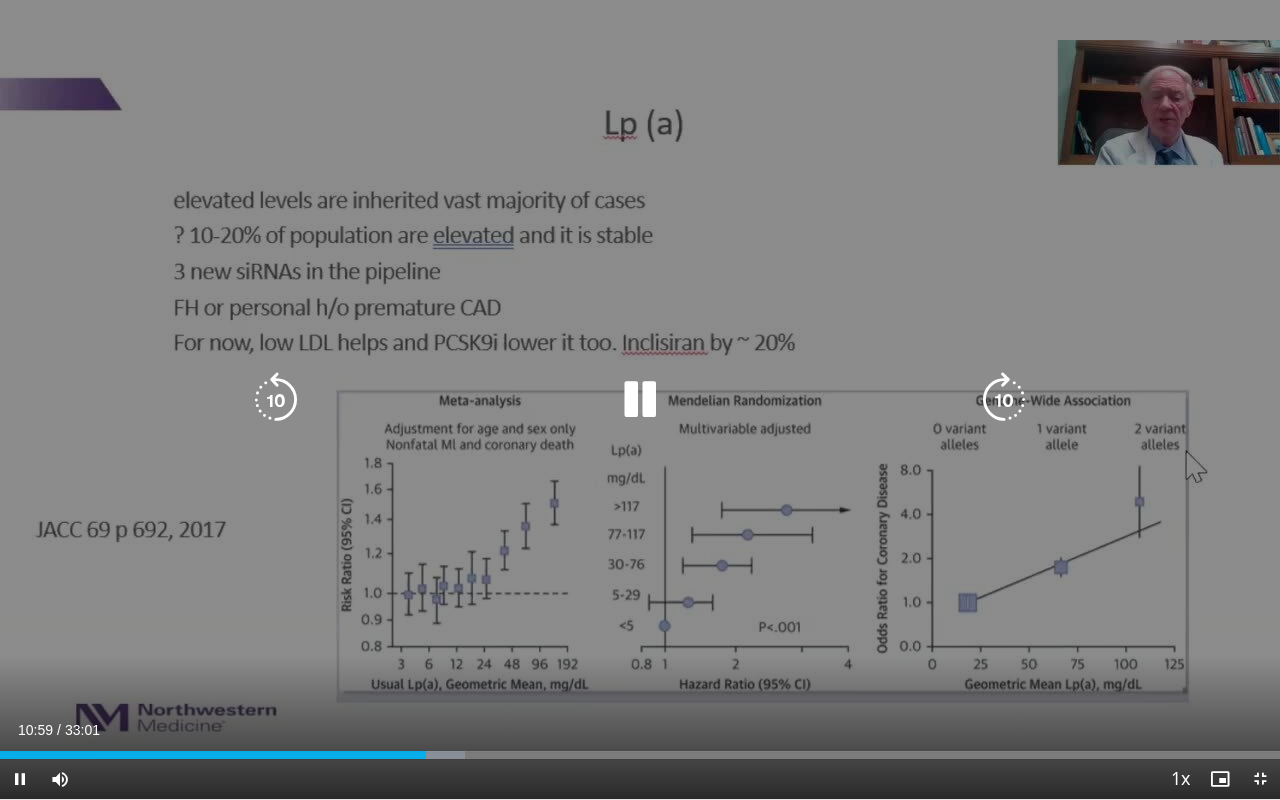 type 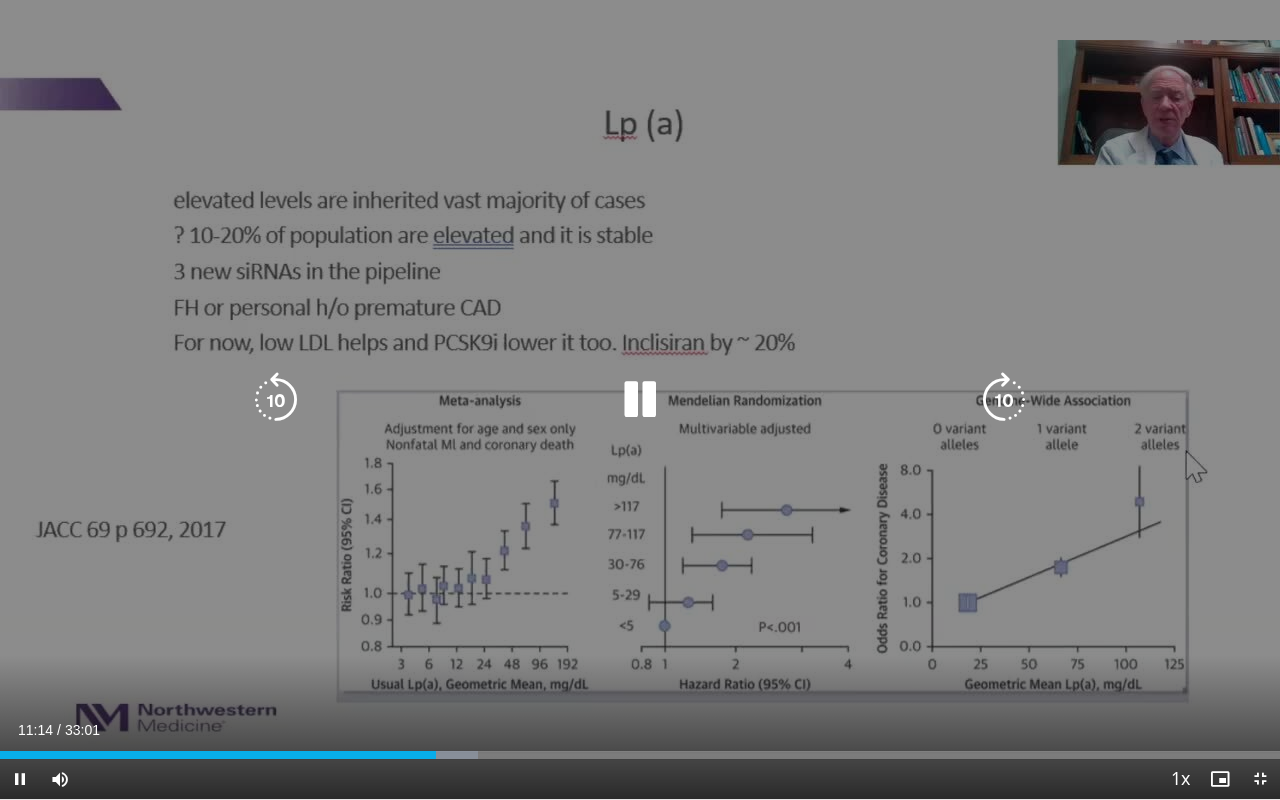 click on "40 seconds
Tap to unmute" at bounding box center (640, 399) 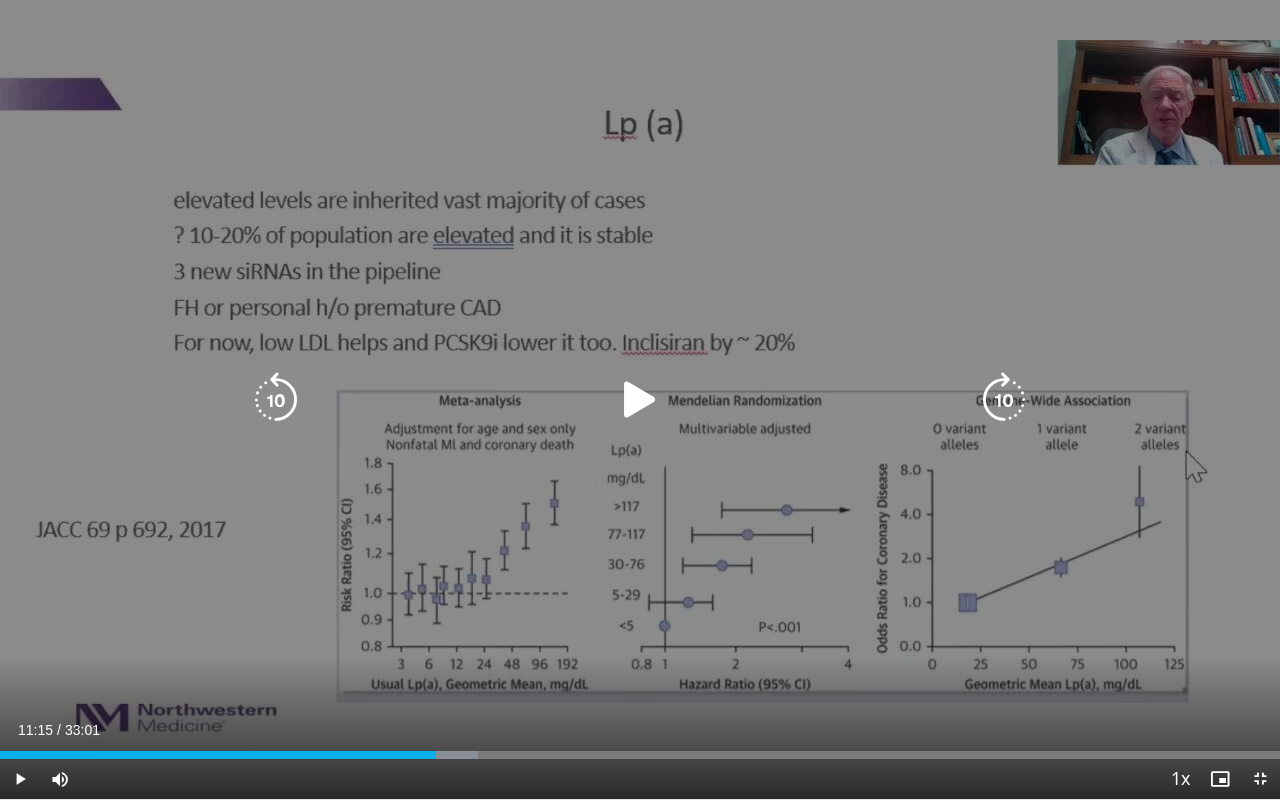 click at bounding box center [640, 400] 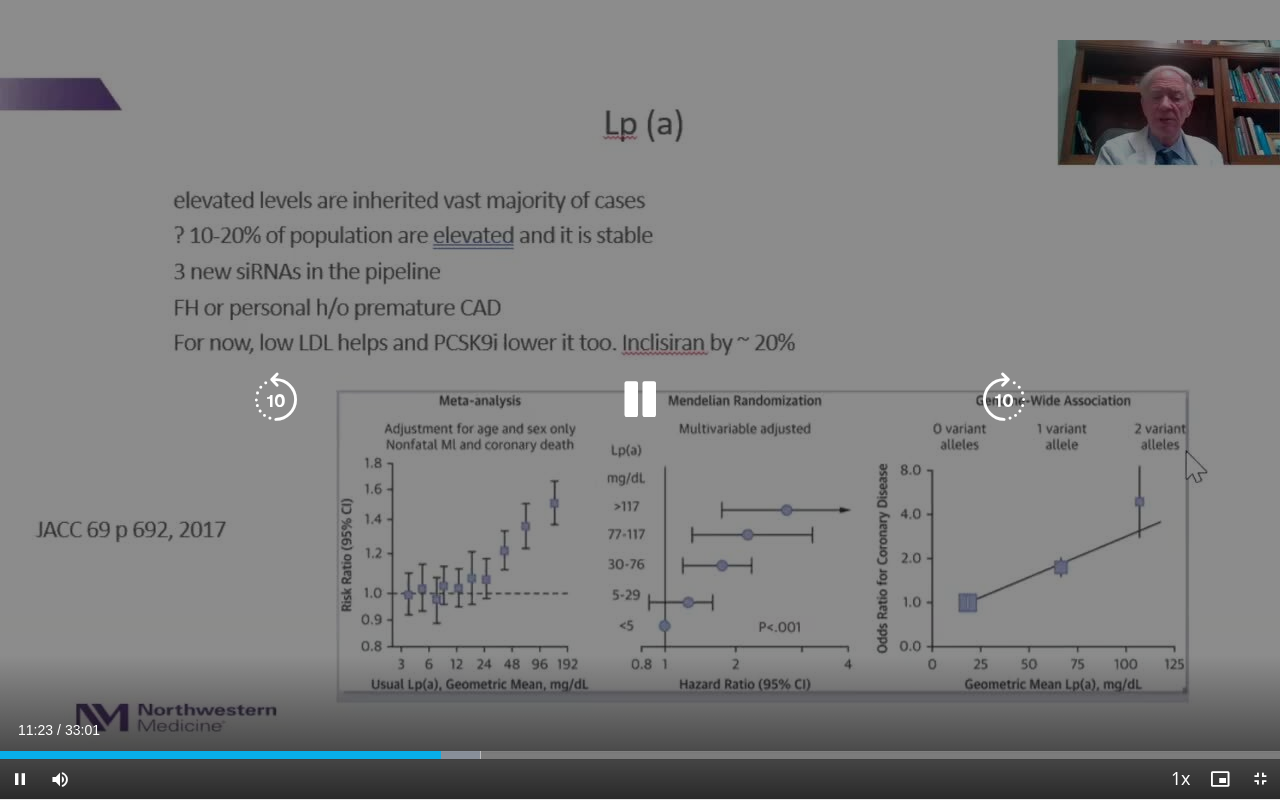 click on "40 seconds
Tap to unmute" at bounding box center (640, 399) 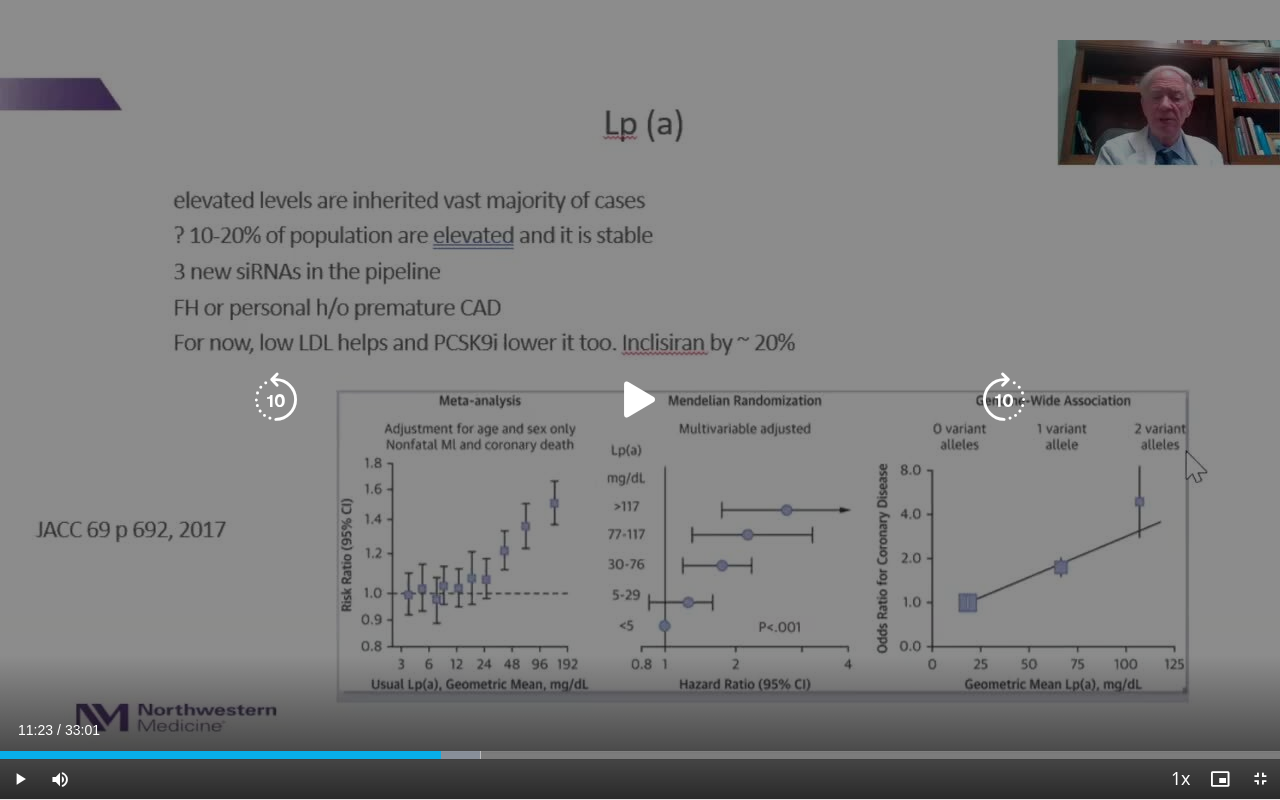 click on "40 seconds
Tap to unmute" at bounding box center (640, 399) 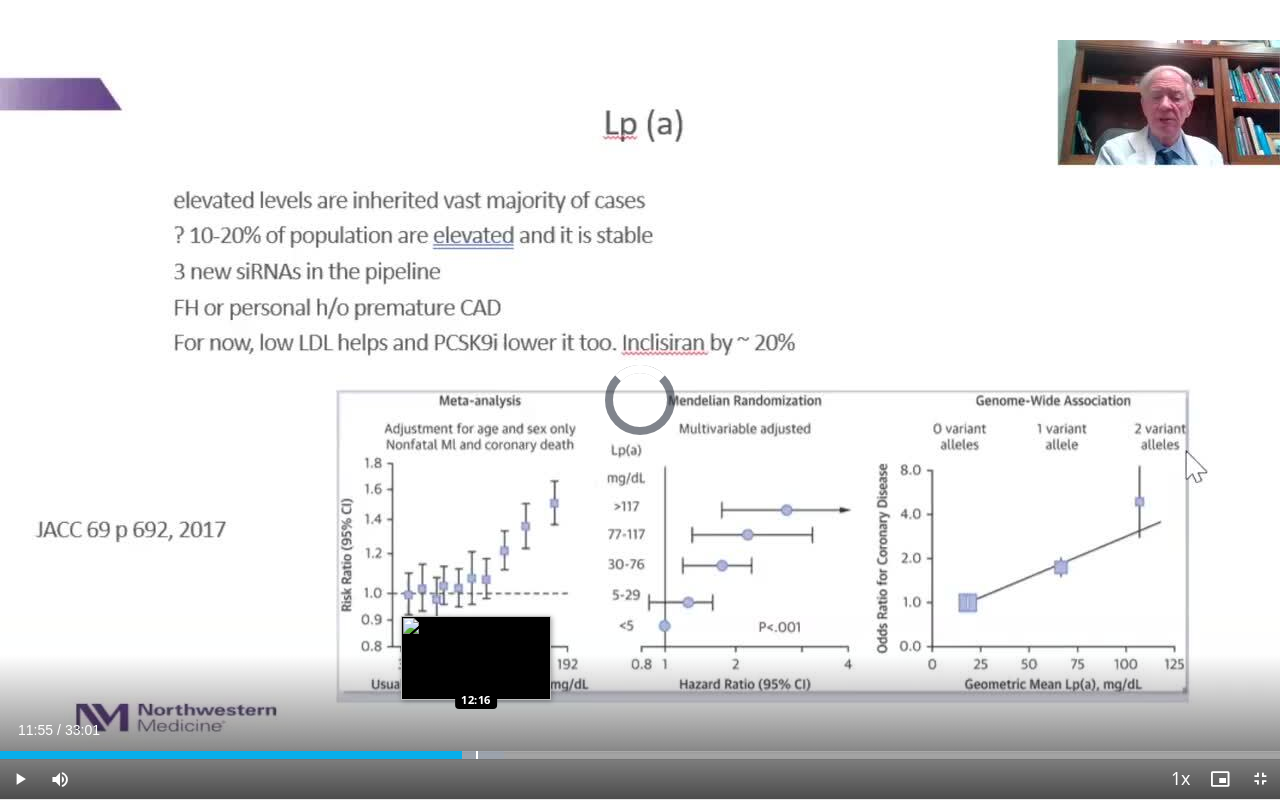 click at bounding box center [477, 755] 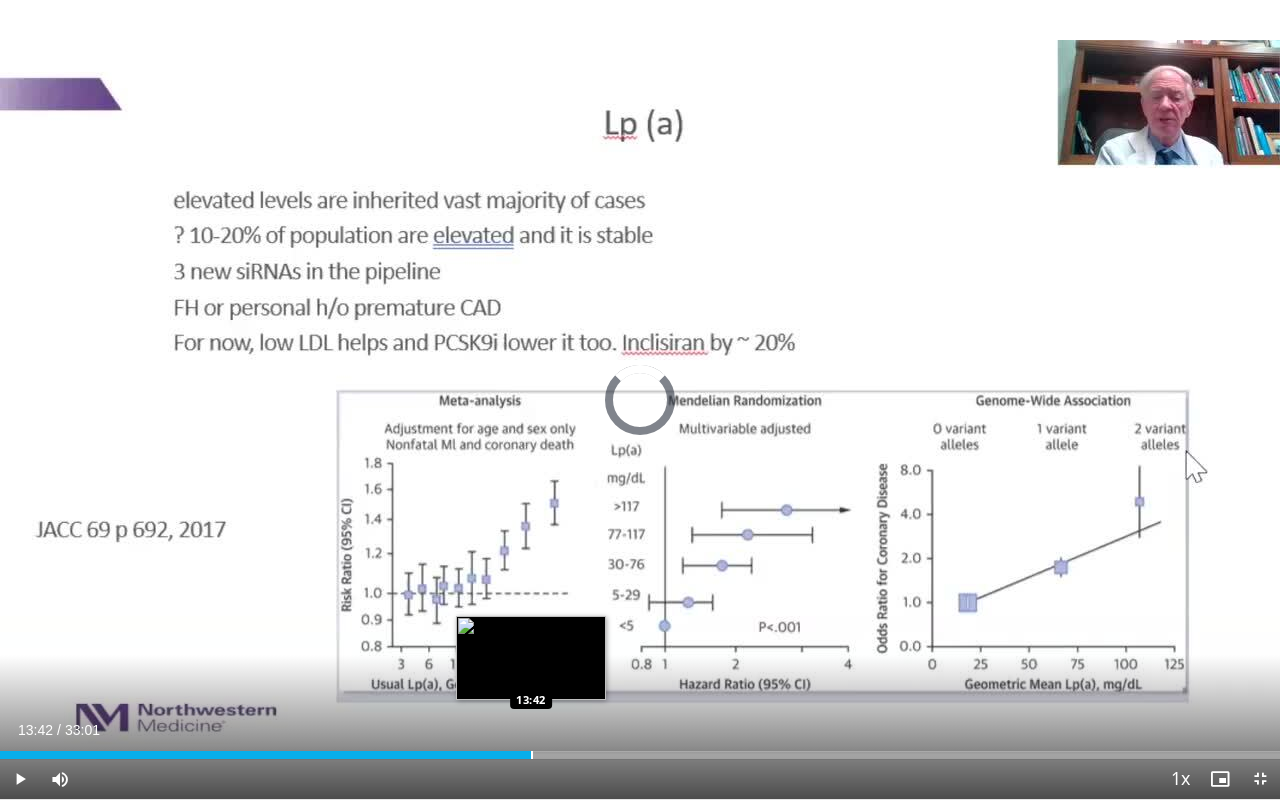 click on "Loaded :  40.37% [TIME] [TIME]" at bounding box center [640, 749] 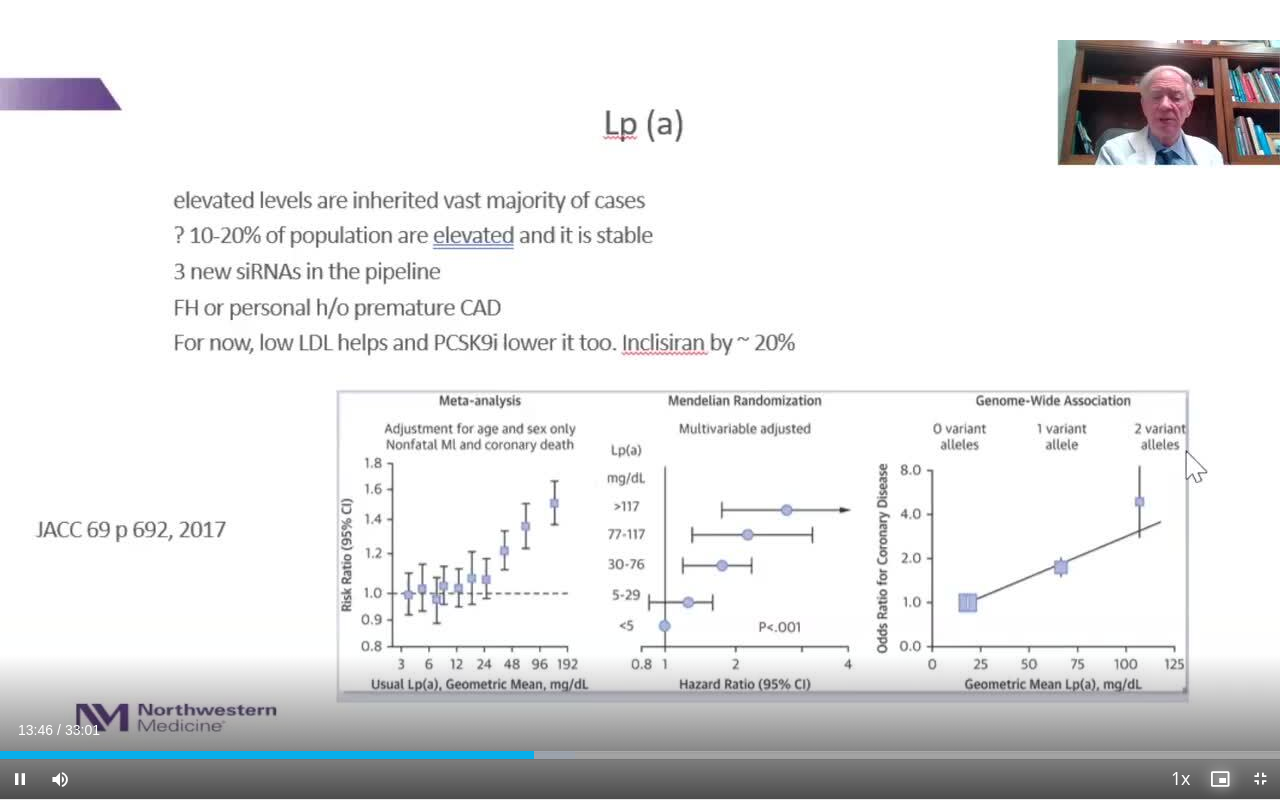 click at bounding box center (1220, 779) 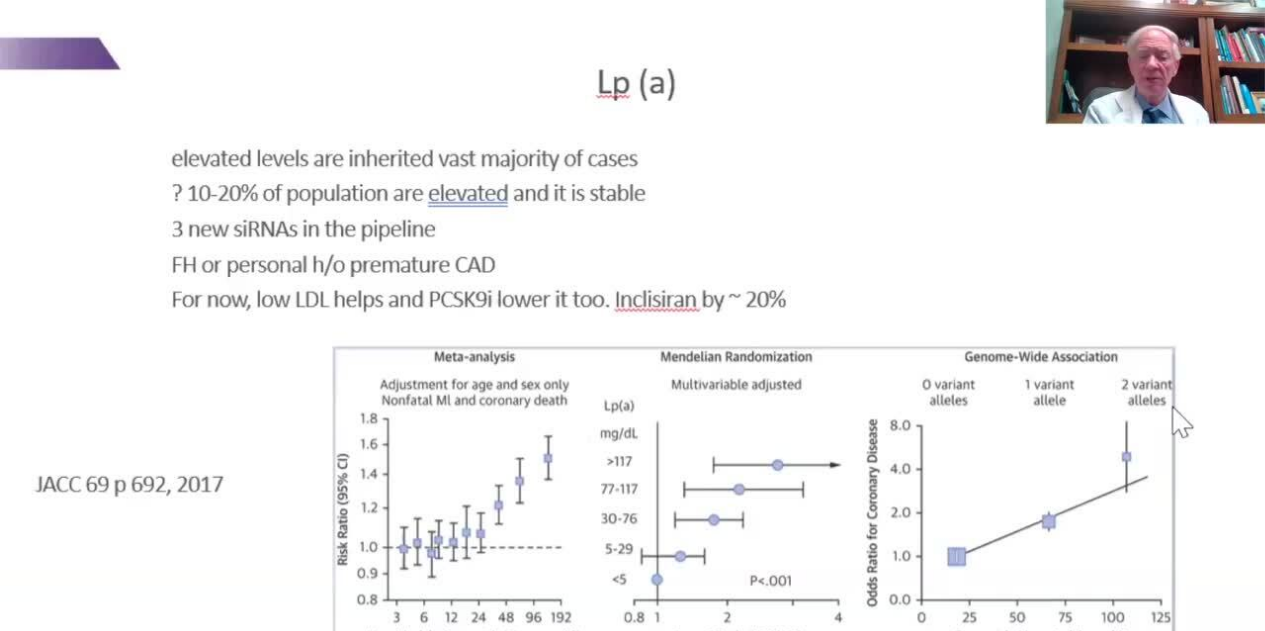 type 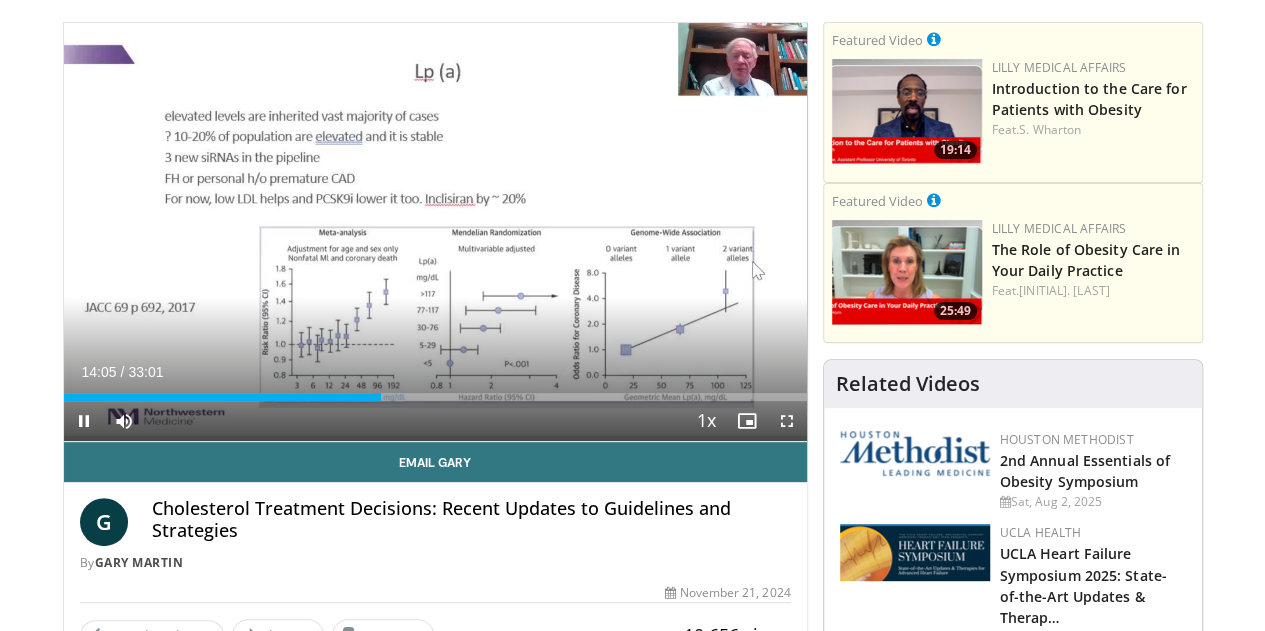 click on "Current Time  14:05 / Duration  33:01 Pause Skip Backward Skip Forward Mute Loaded :  45.92% 14:05 14:55 Stream Type  LIVE Seek to live, currently behind live LIVE   1x Playback Rate 0.5x 0.75x 1x , selected 1.25x 1.5x 1.75x 2x Chapters Chapters Descriptions descriptions off , selected Captions captions settings , opens captions settings dialog captions off , selected Audio Track en (Main) , selected Fullscreen Disable picture-in-picture mode" at bounding box center [435, 421] 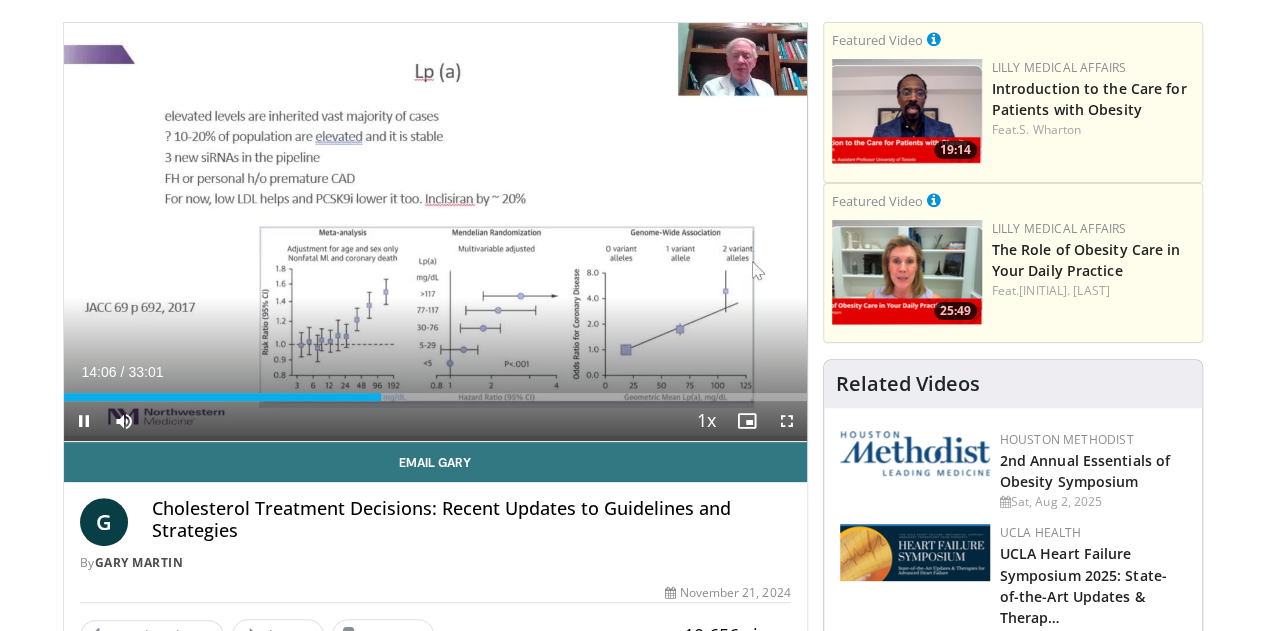 click on "Current Time  14:06 / Duration  33:01 Pause Skip Backward Skip Forward Mute Loaded :  45.92% 14:07 17:49 Stream Type  LIVE Seek to live, currently behind live LIVE   1x Playback Rate 0.5x 0.75x 1x , selected 1.25x 1.5x 1.75x 2x Chapters Chapters Descriptions descriptions off , selected Captions captions settings , opens captions settings dialog captions off , selected Audio Track en (Main) , selected Fullscreen Disable picture-in-picture mode" at bounding box center [435, 421] 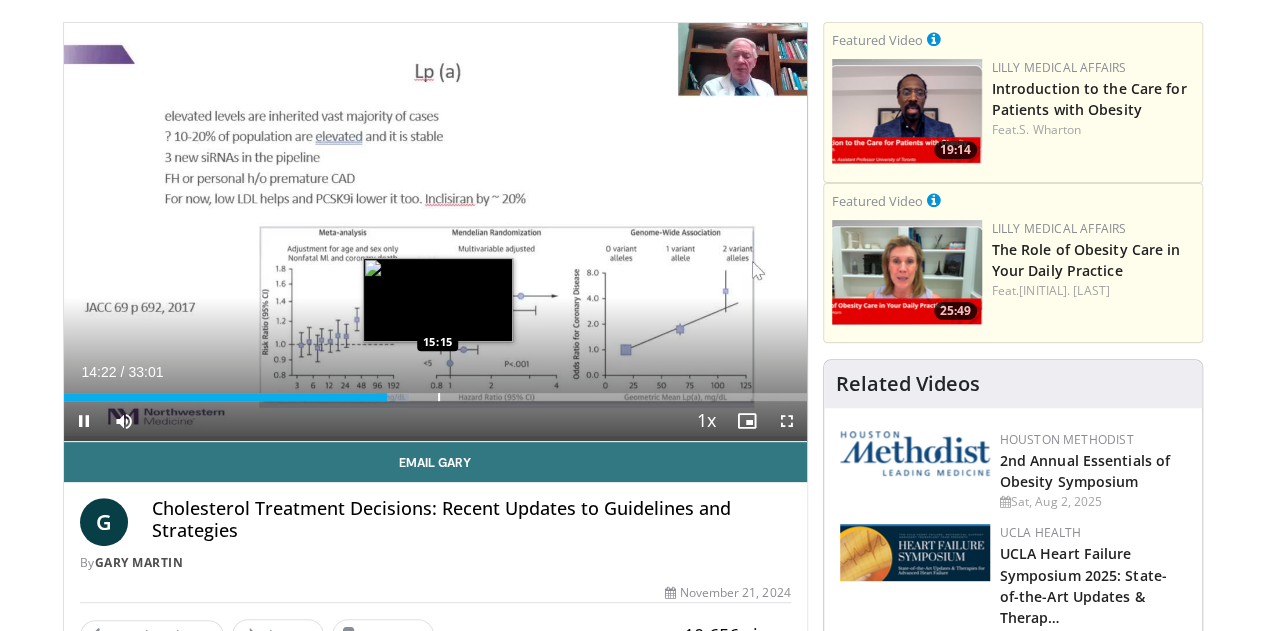 click on "**********" at bounding box center [435, 232] 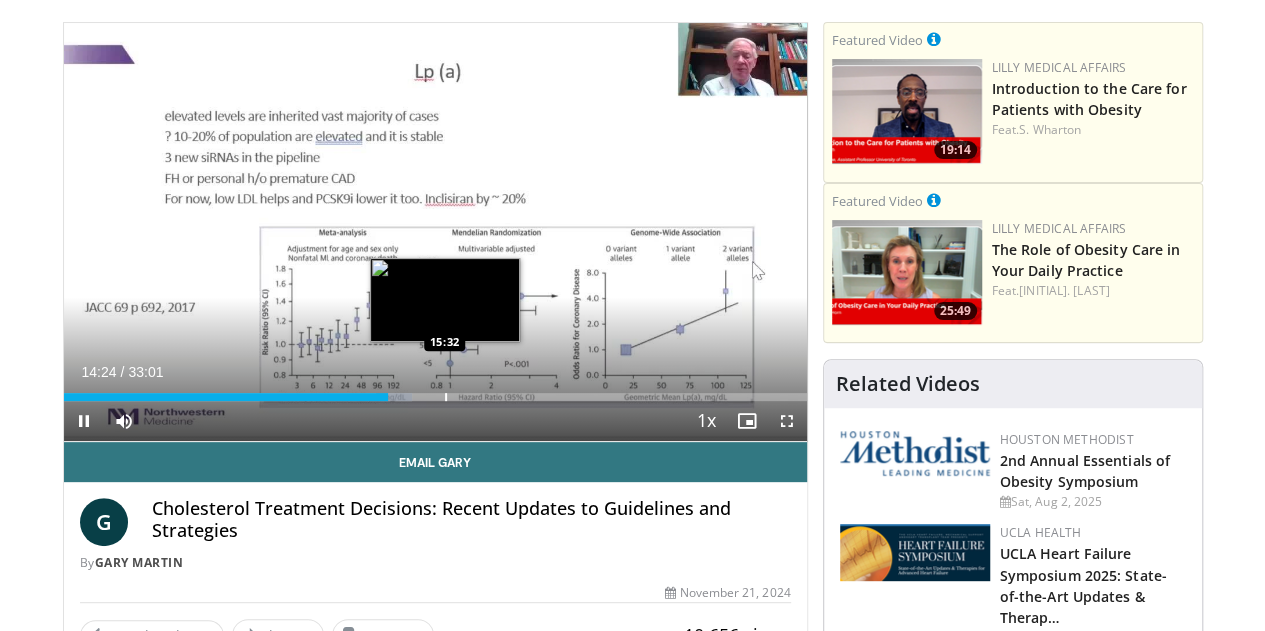 click at bounding box center (446, 397) 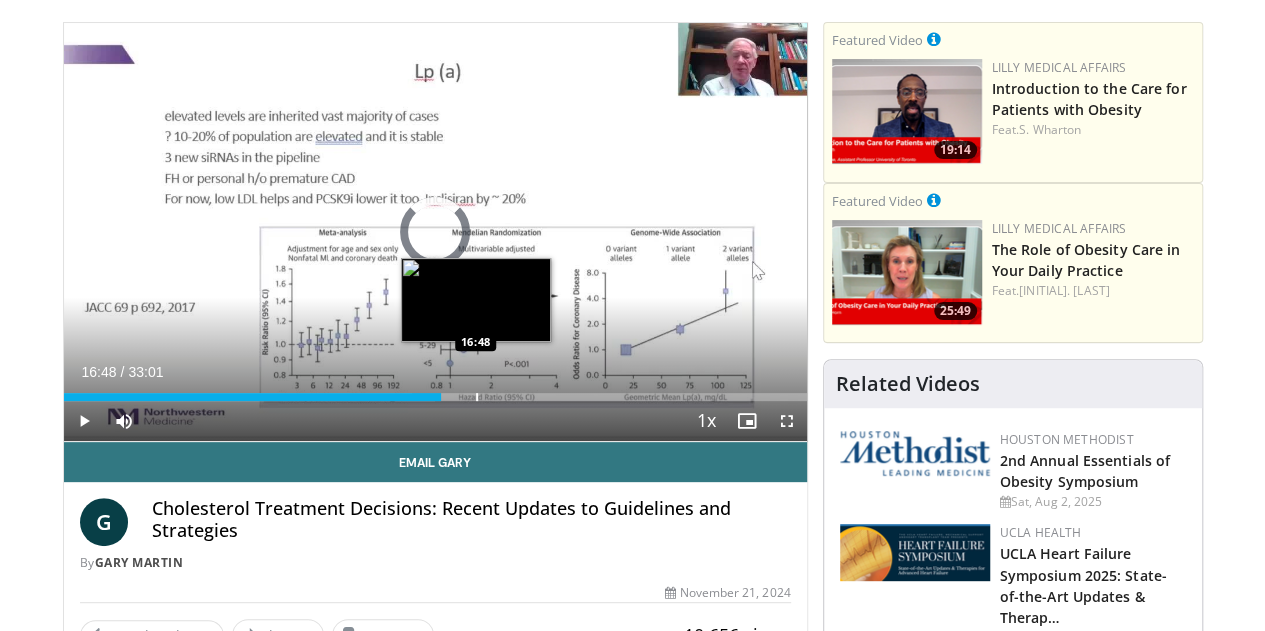 click at bounding box center [477, 397] 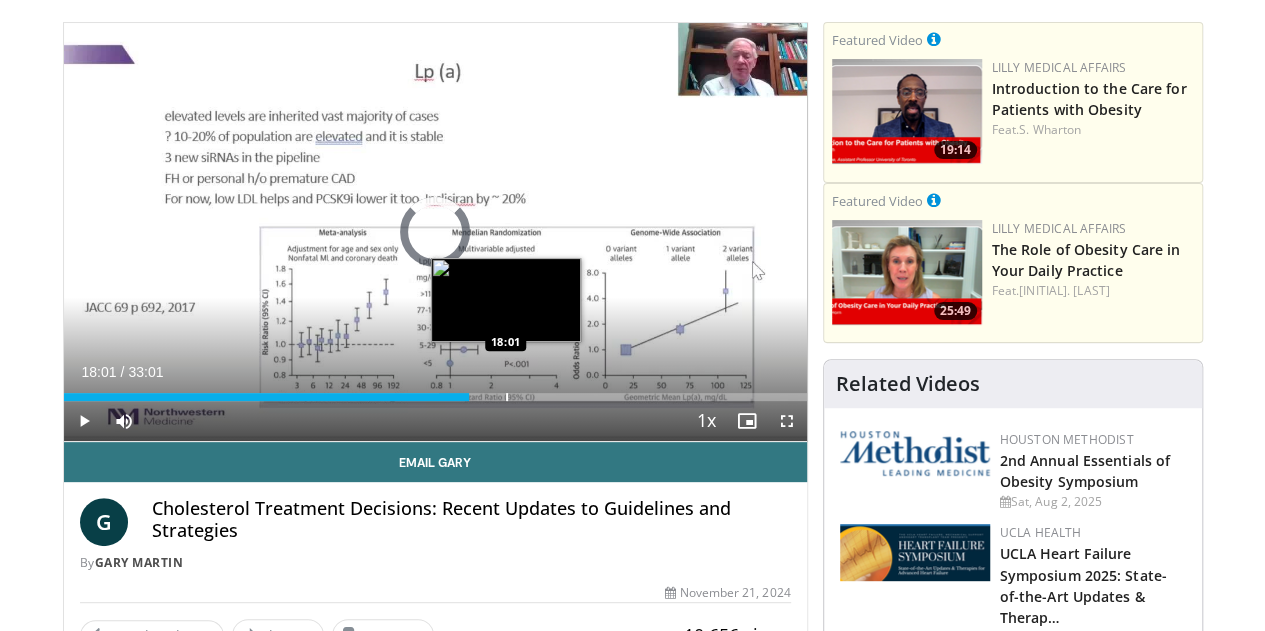 click at bounding box center (507, 397) 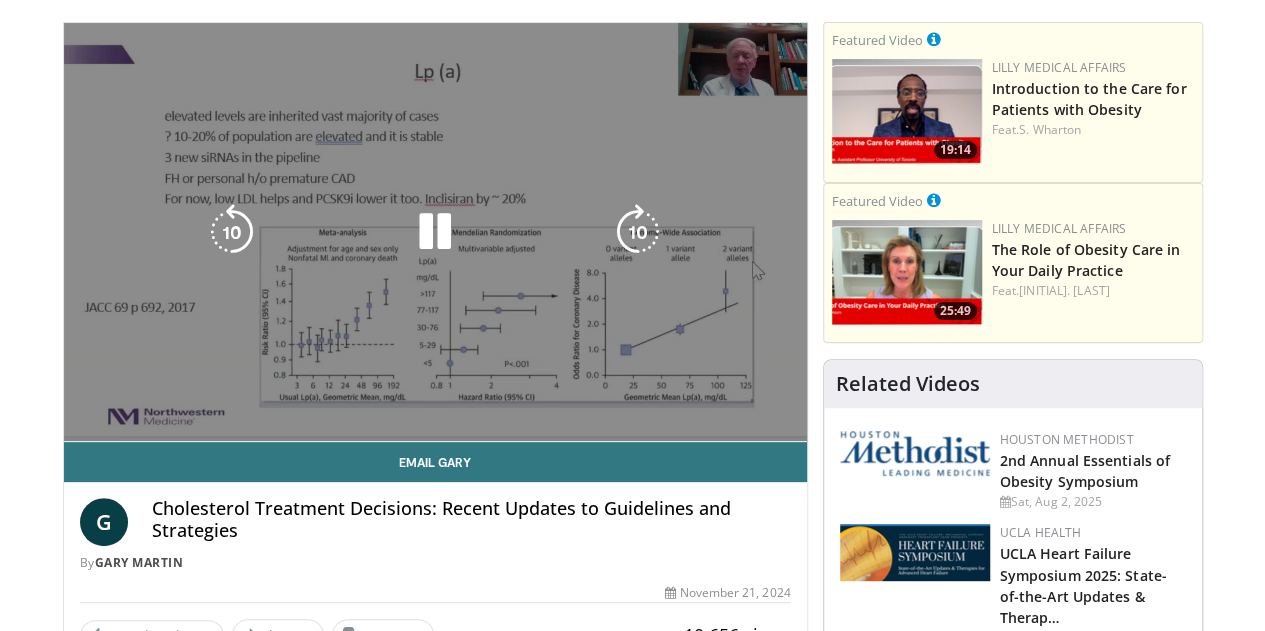 click on "**********" at bounding box center [435, 232] 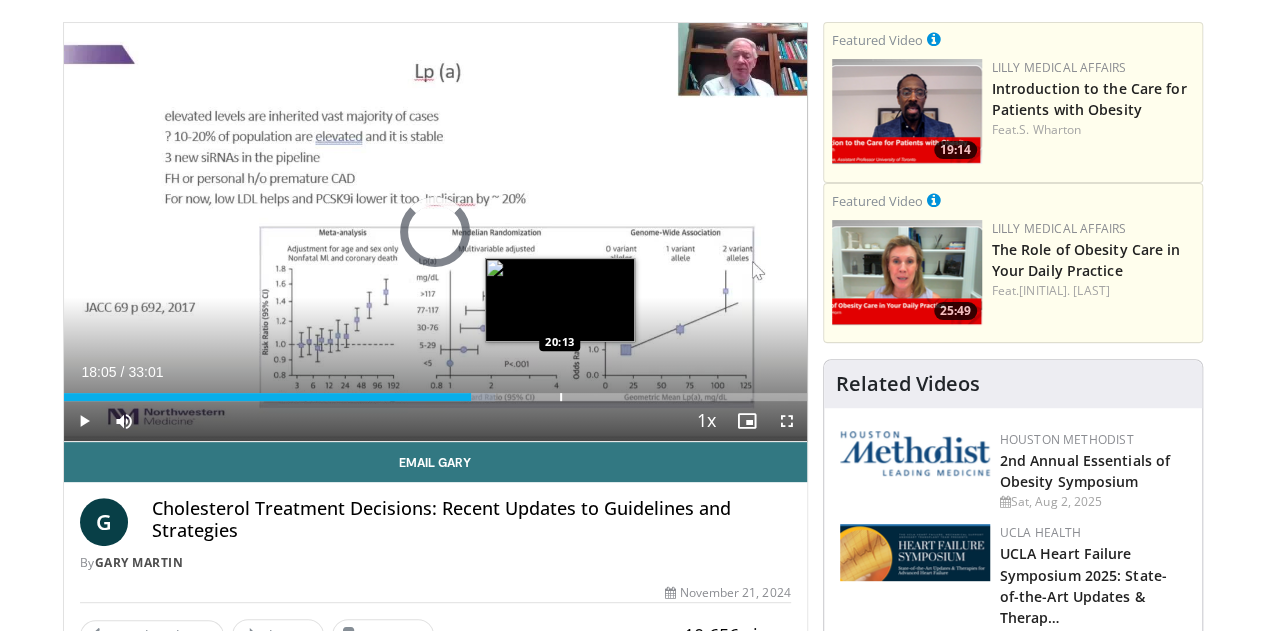 click at bounding box center [561, 397] 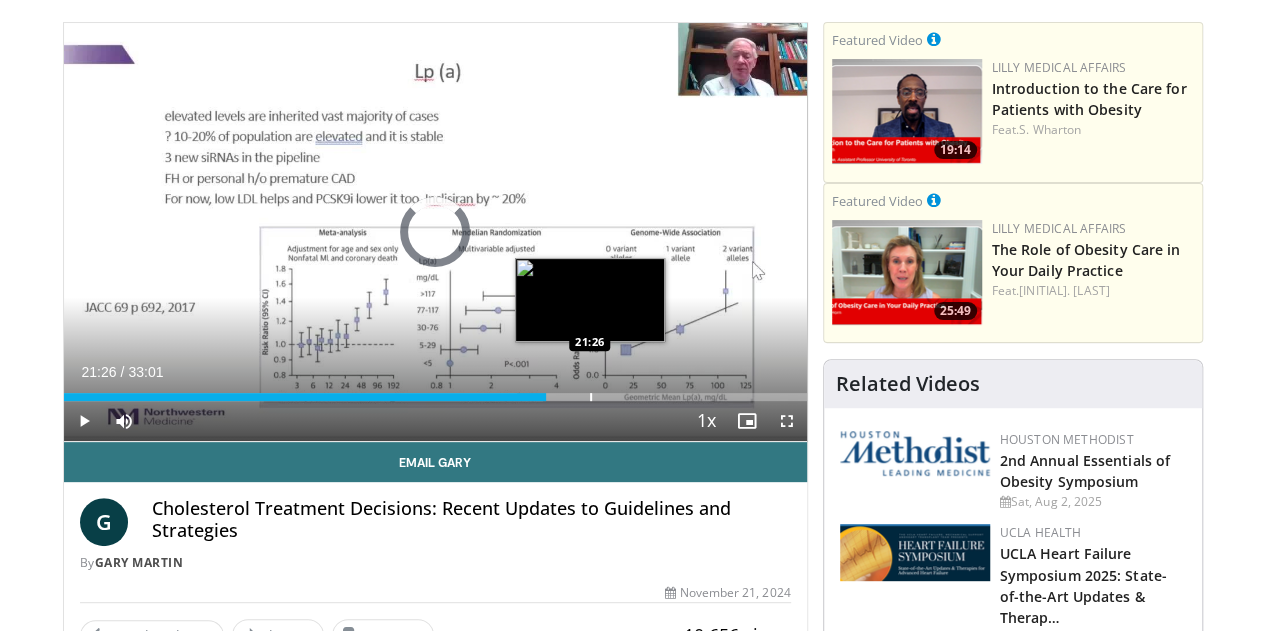 click at bounding box center (591, 397) 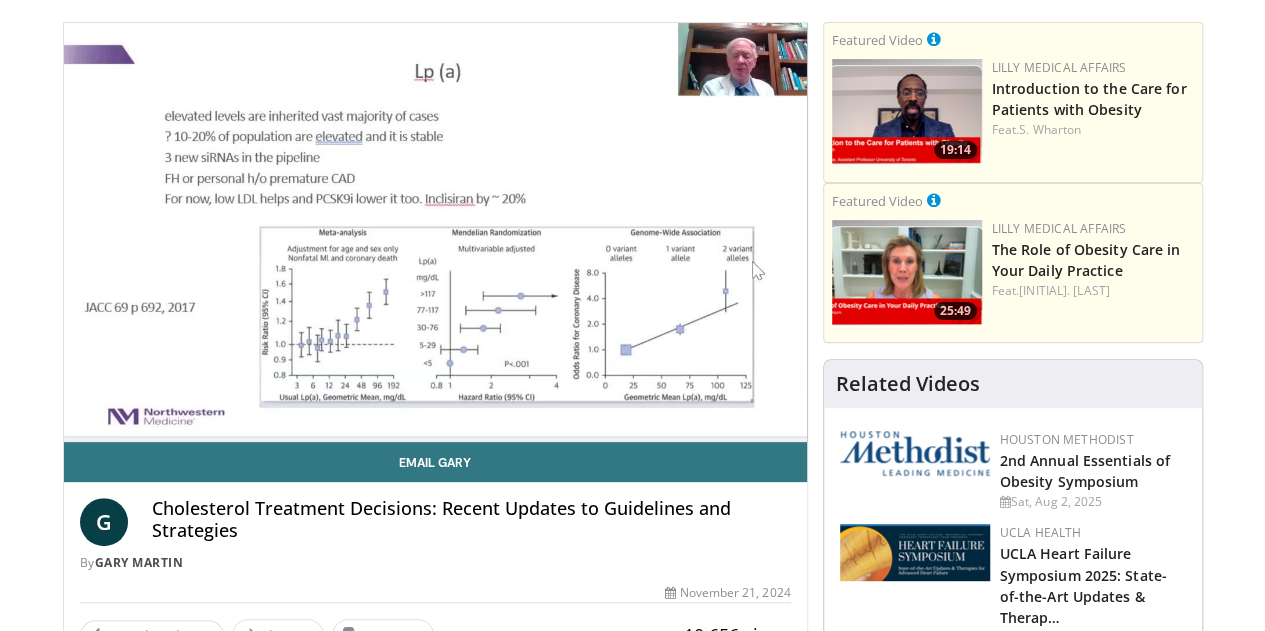 click on "**********" at bounding box center [435, 232] 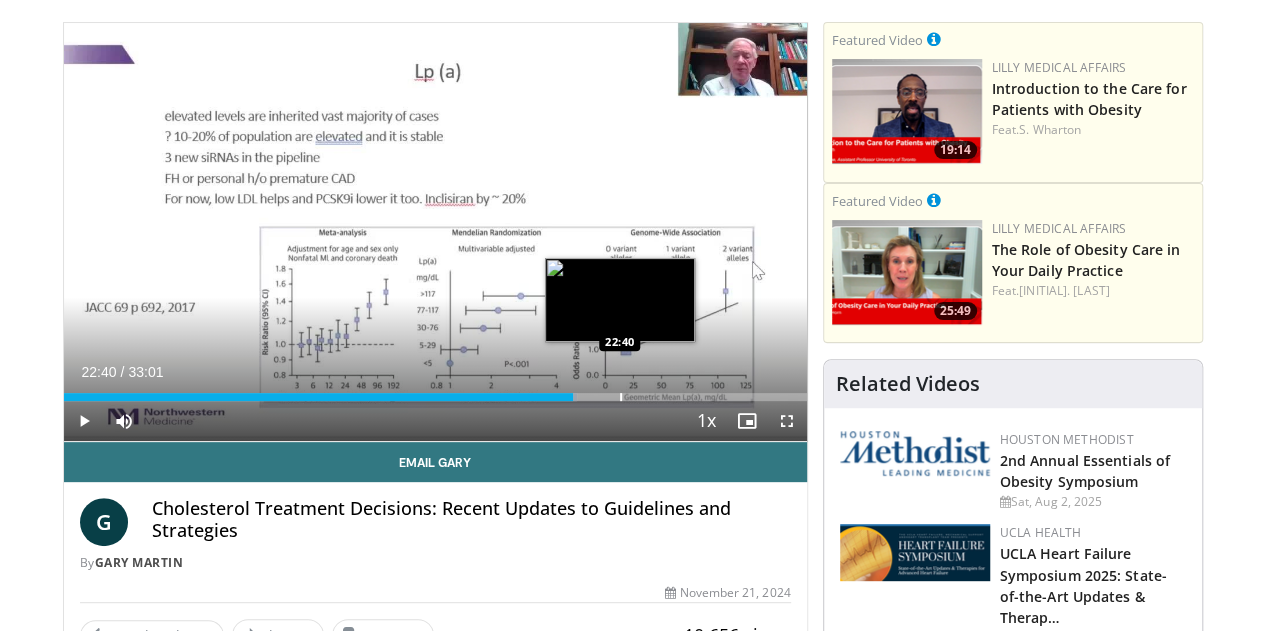 click at bounding box center (621, 397) 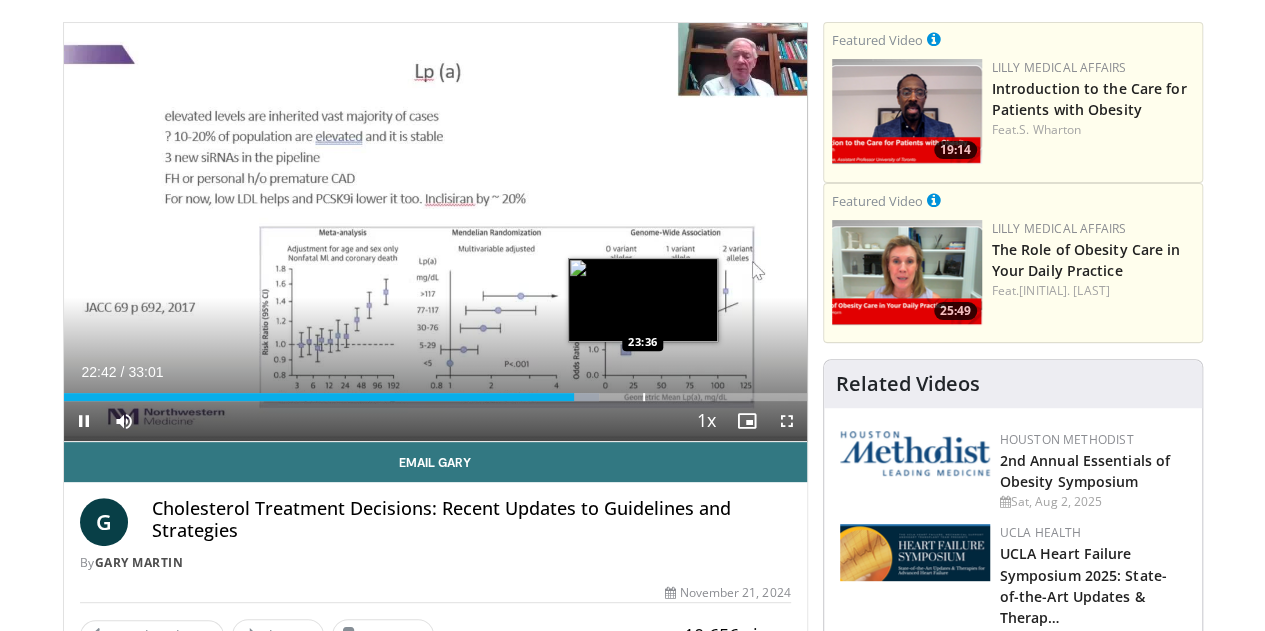 click at bounding box center (644, 397) 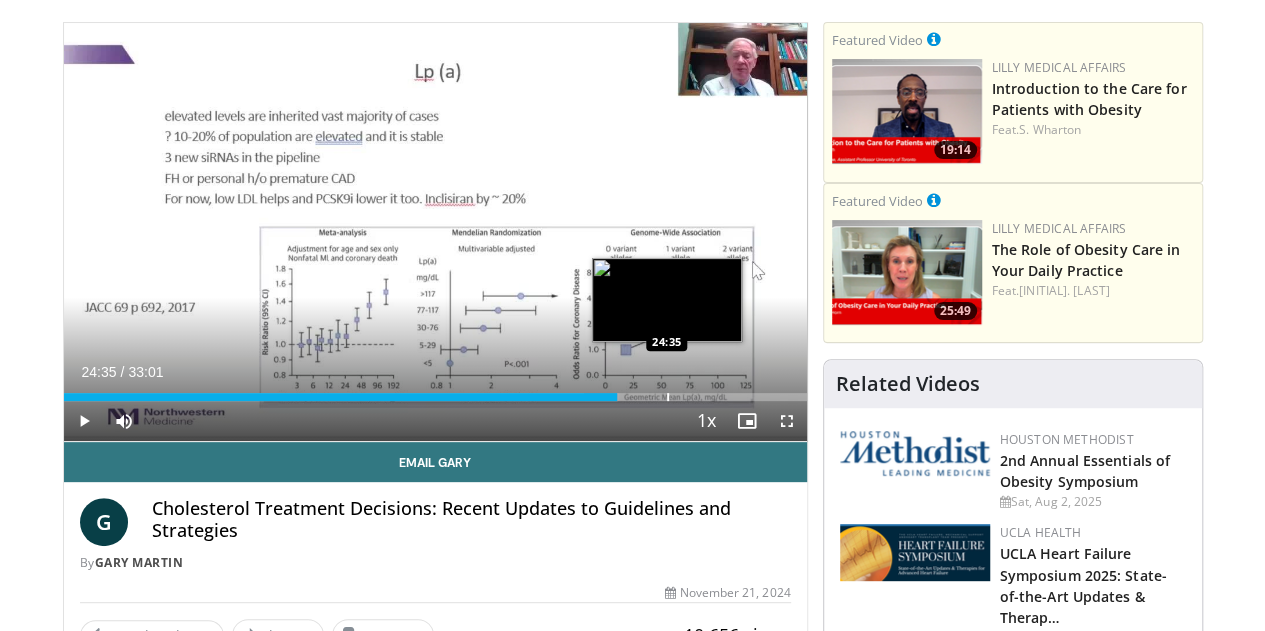 click on "Loaded :  74.68% 24:35 24:35" at bounding box center [435, 397] 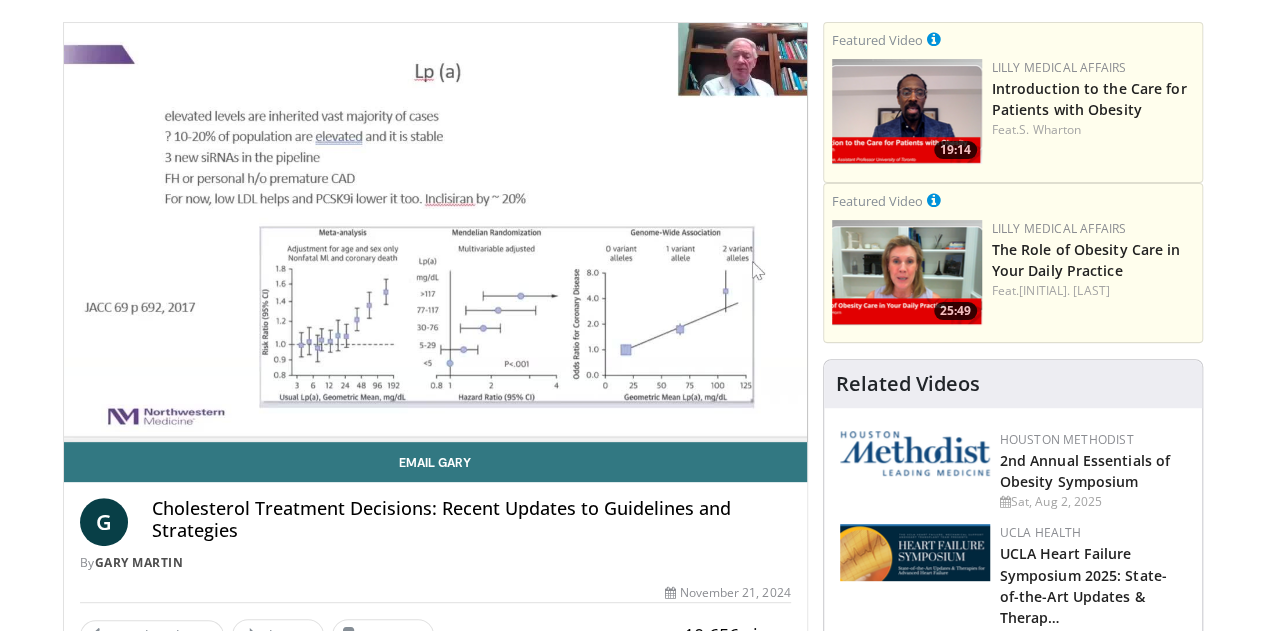click on "40 seconds
Tap to unmute" at bounding box center [435, 232] 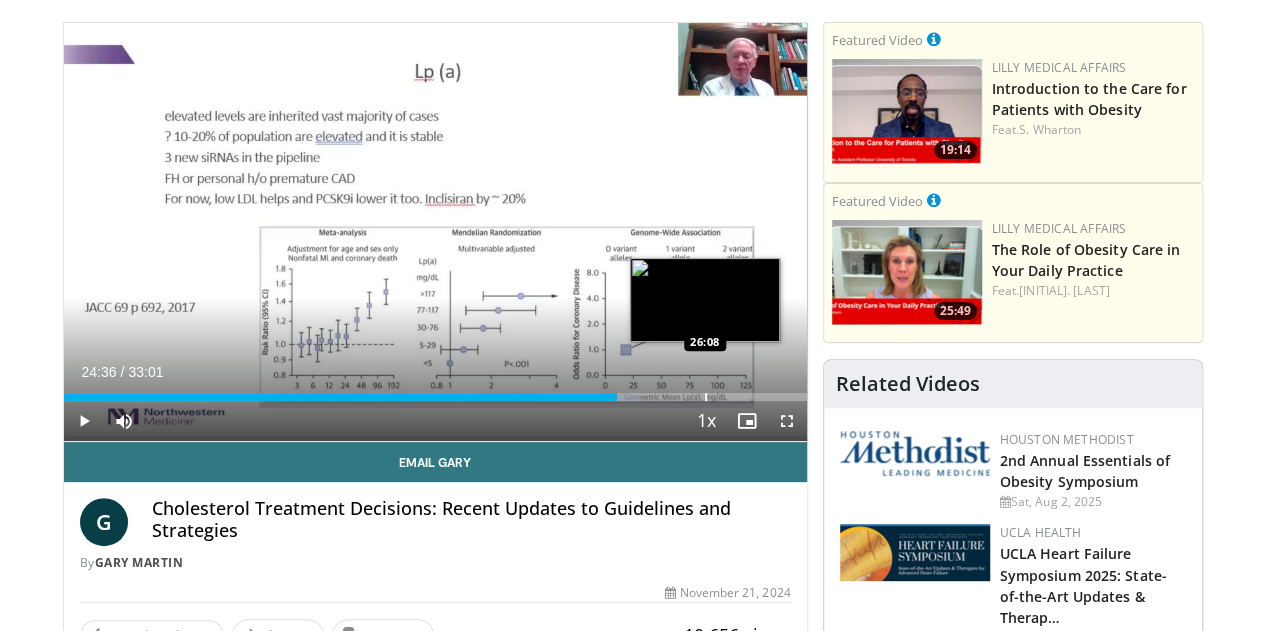 click at bounding box center (706, 397) 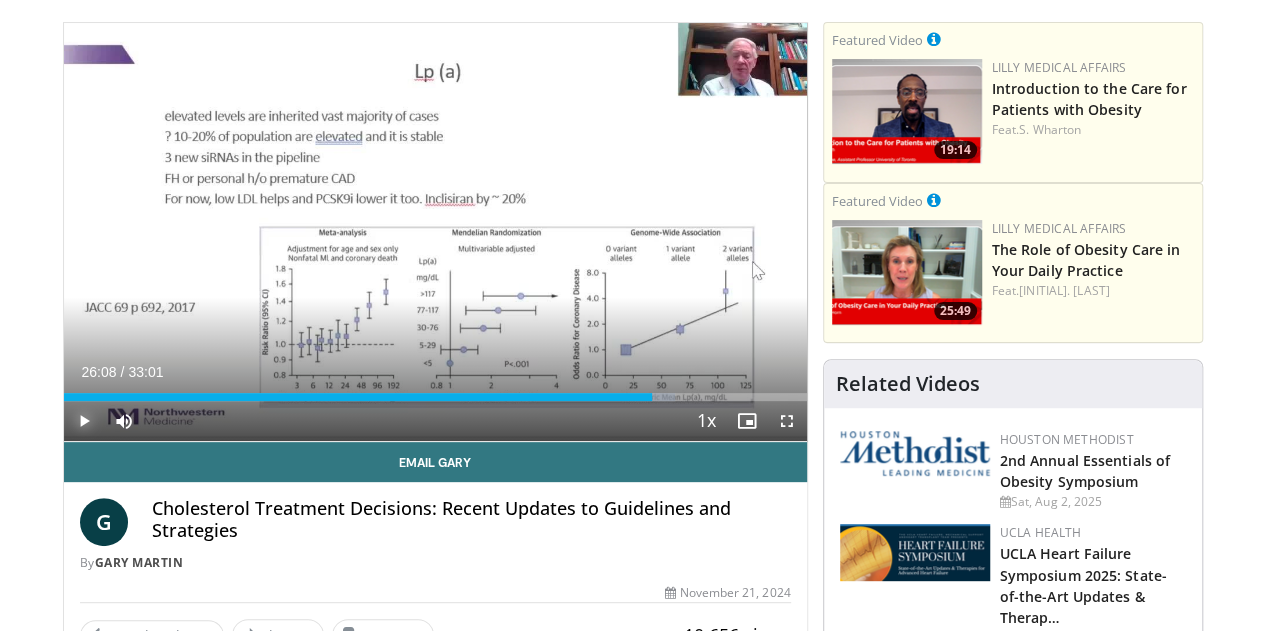 click at bounding box center (84, 421) 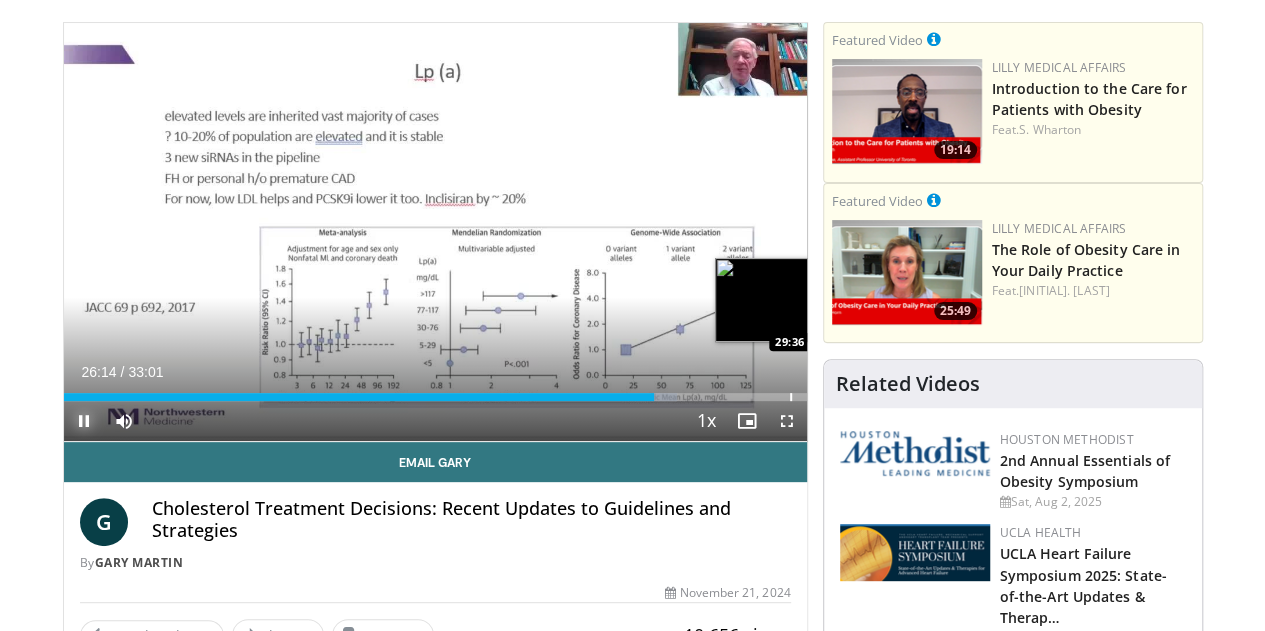 click on "Loaded :  82.59% 26:14 29:36" at bounding box center (435, 391) 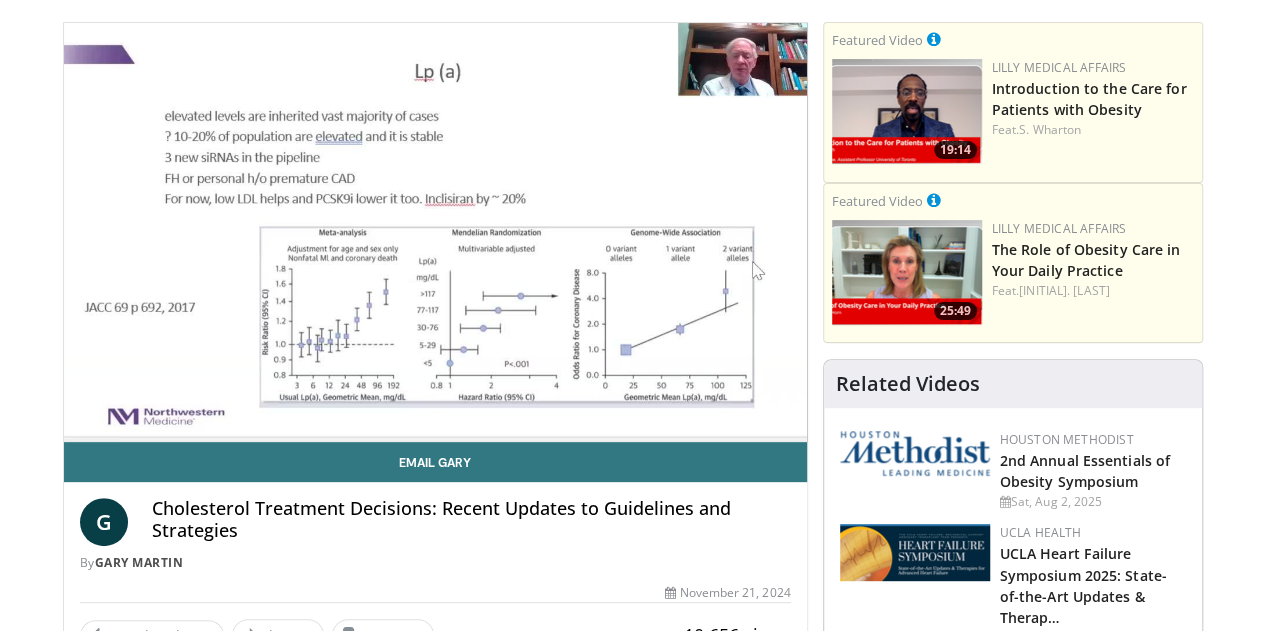 type 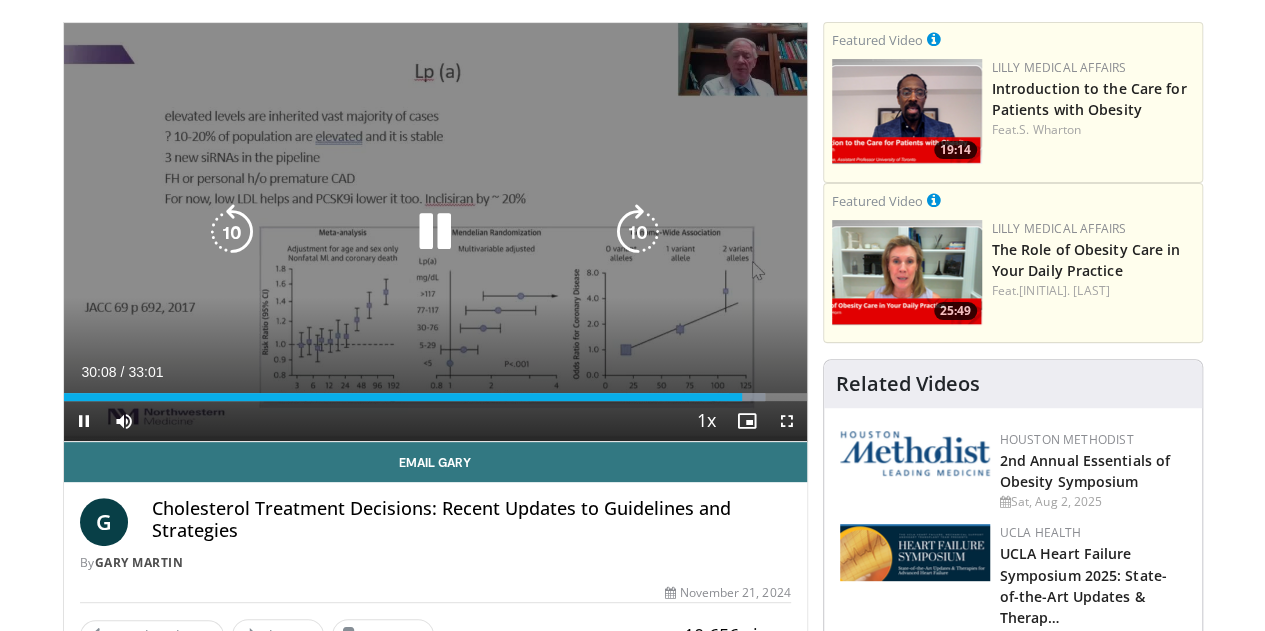 click at bounding box center (638, 232) 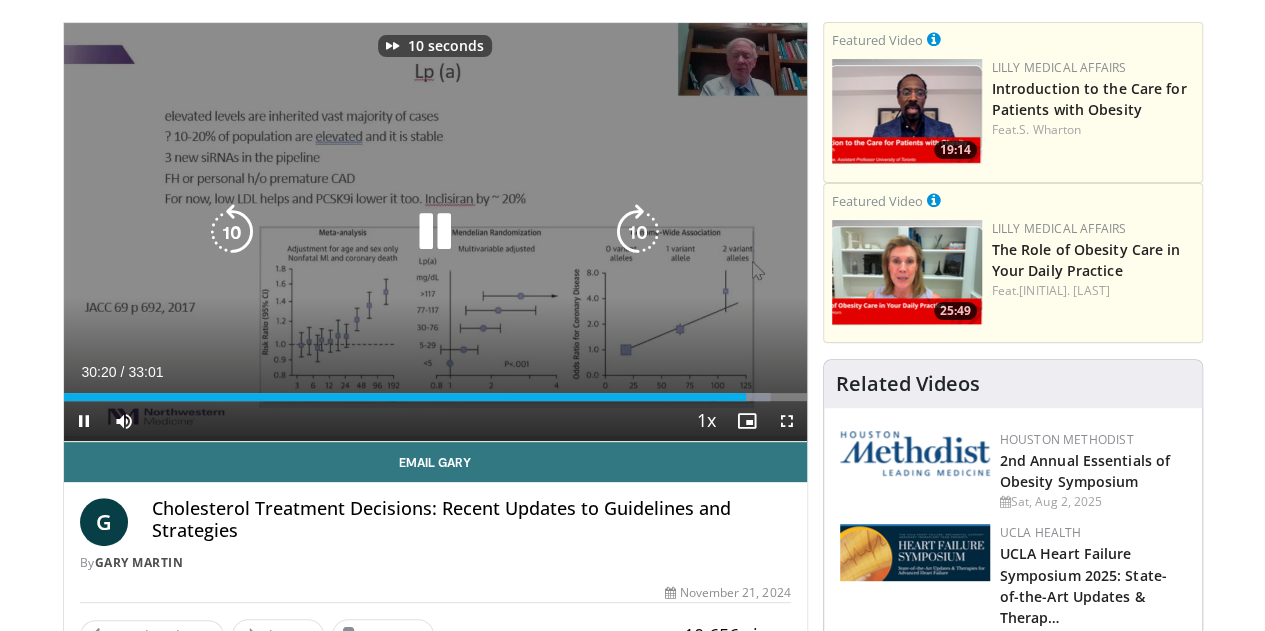 click at bounding box center [638, 232] 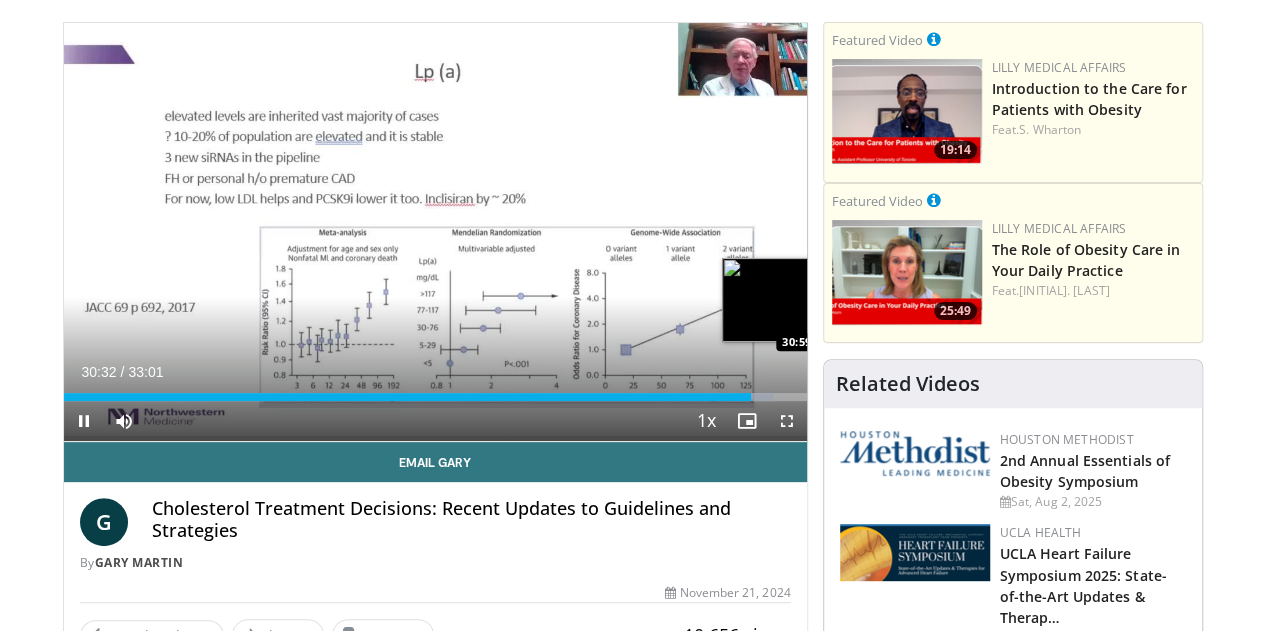 click on "Loaded :  95.60% 30:32 30:59" at bounding box center [435, 391] 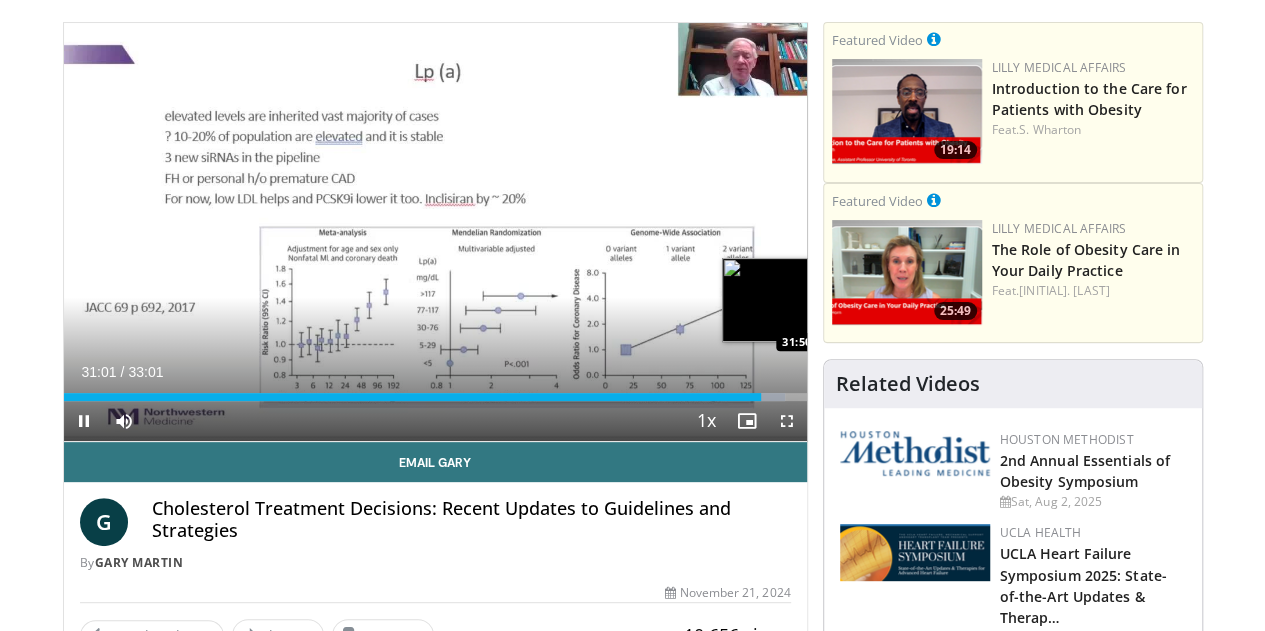 click on "Loaded :  97.11% 31:01 31:50" at bounding box center [435, 397] 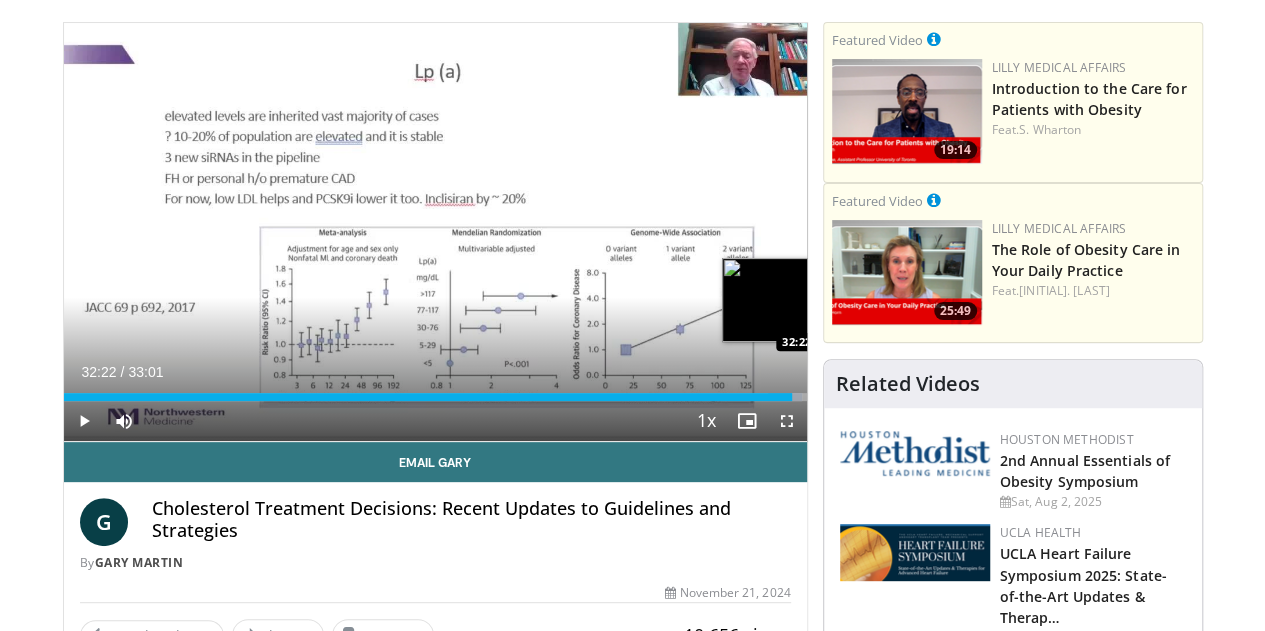 click at bounding box center [859, 397] 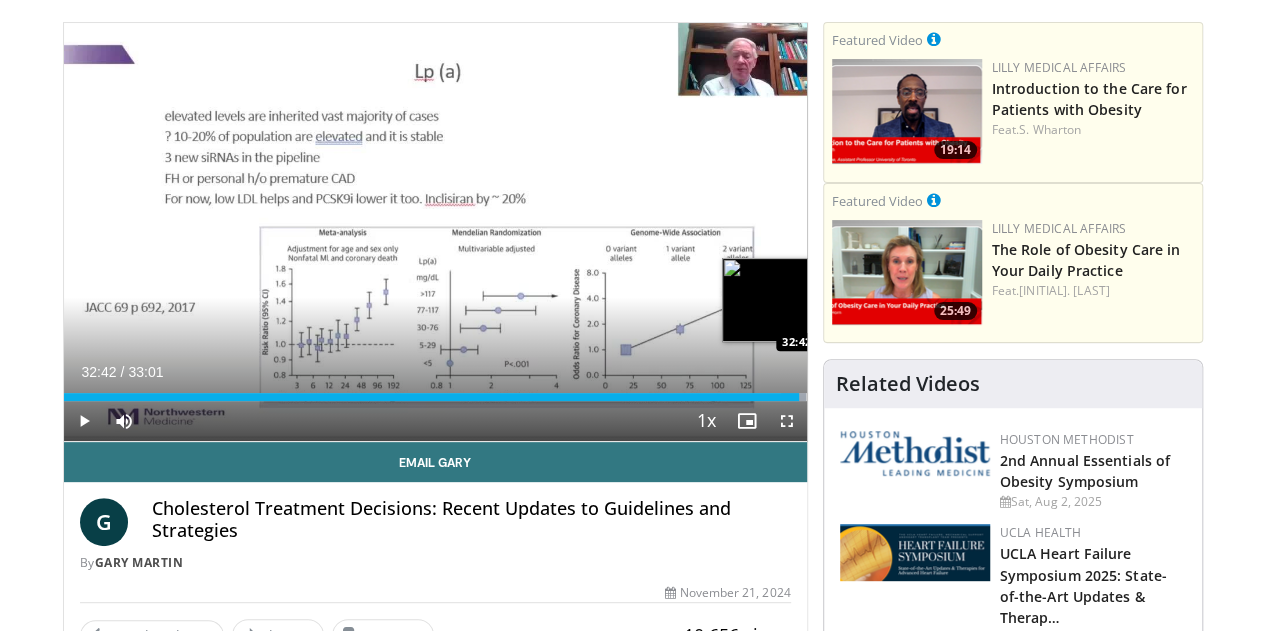 click at bounding box center (867, 397) 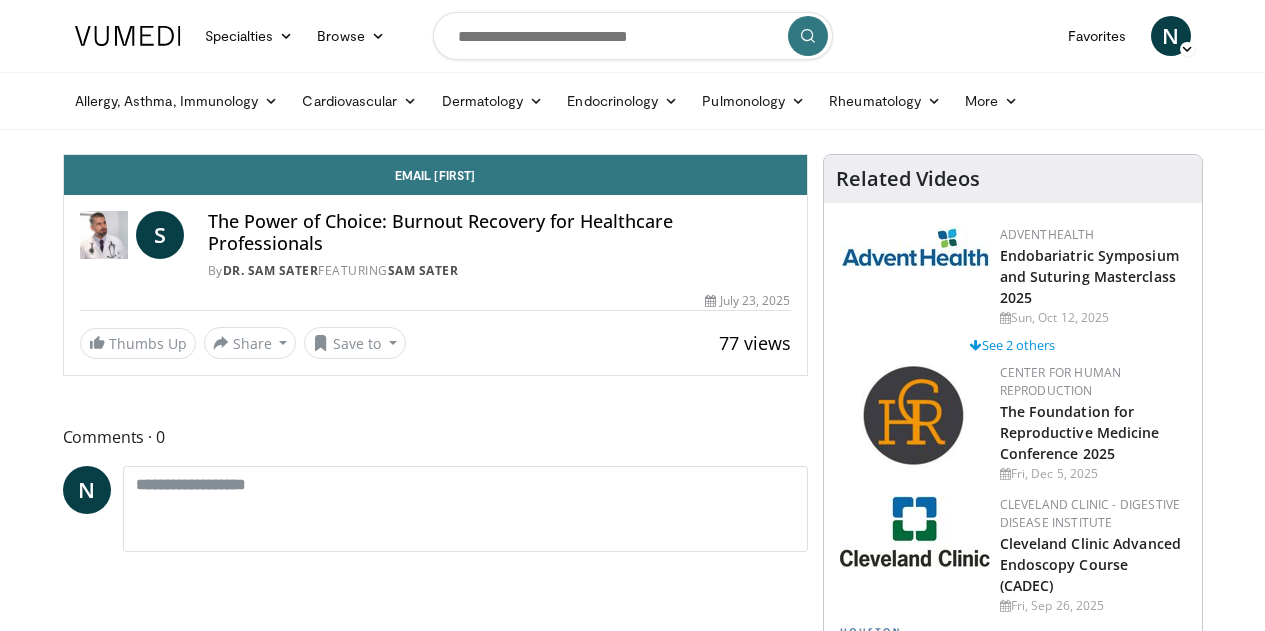 scroll, scrollTop: 0, scrollLeft: 0, axis: both 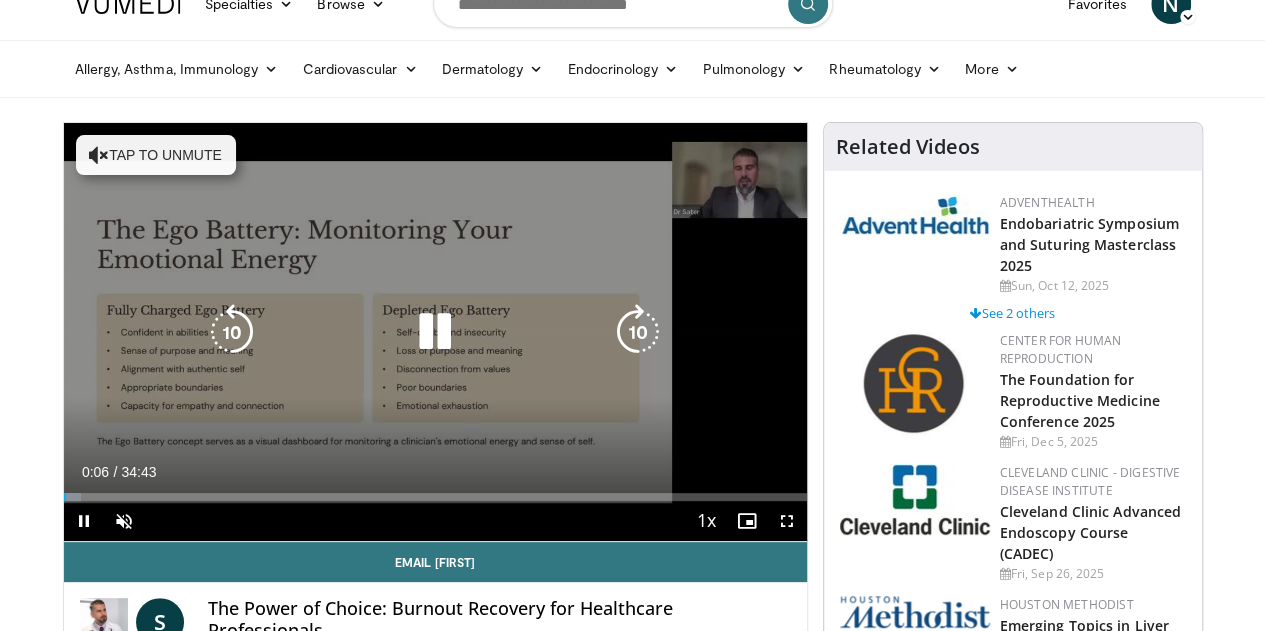 click at bounding box center (435, 332) 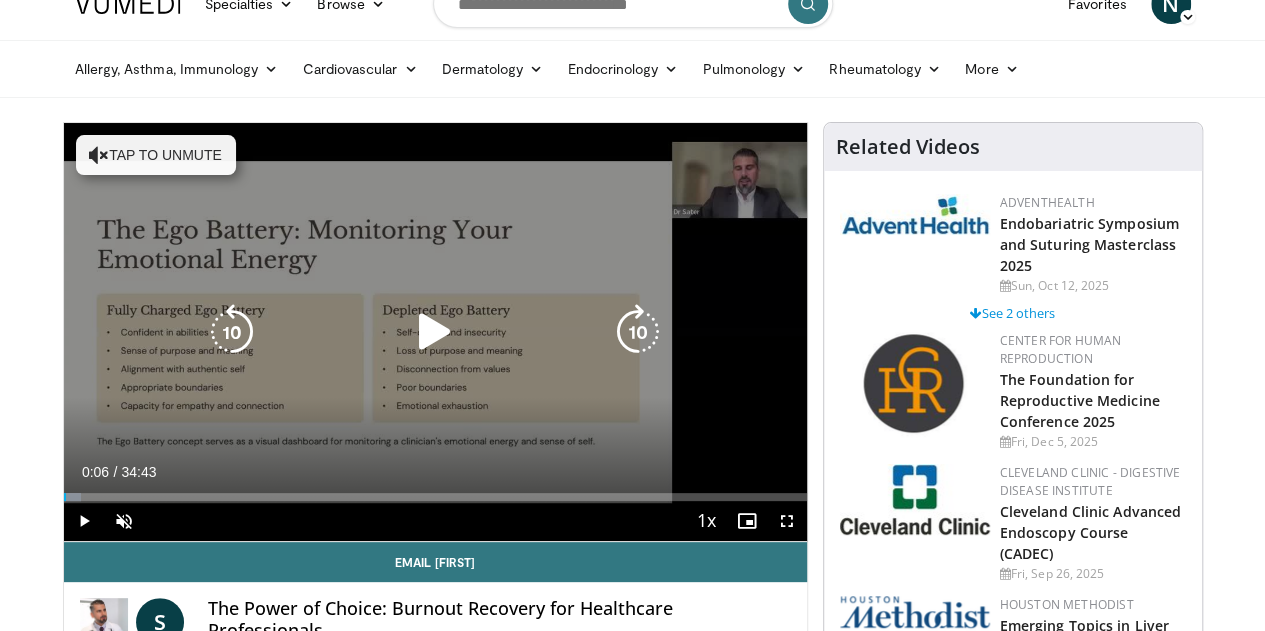 click at bounding box center (435, 332) 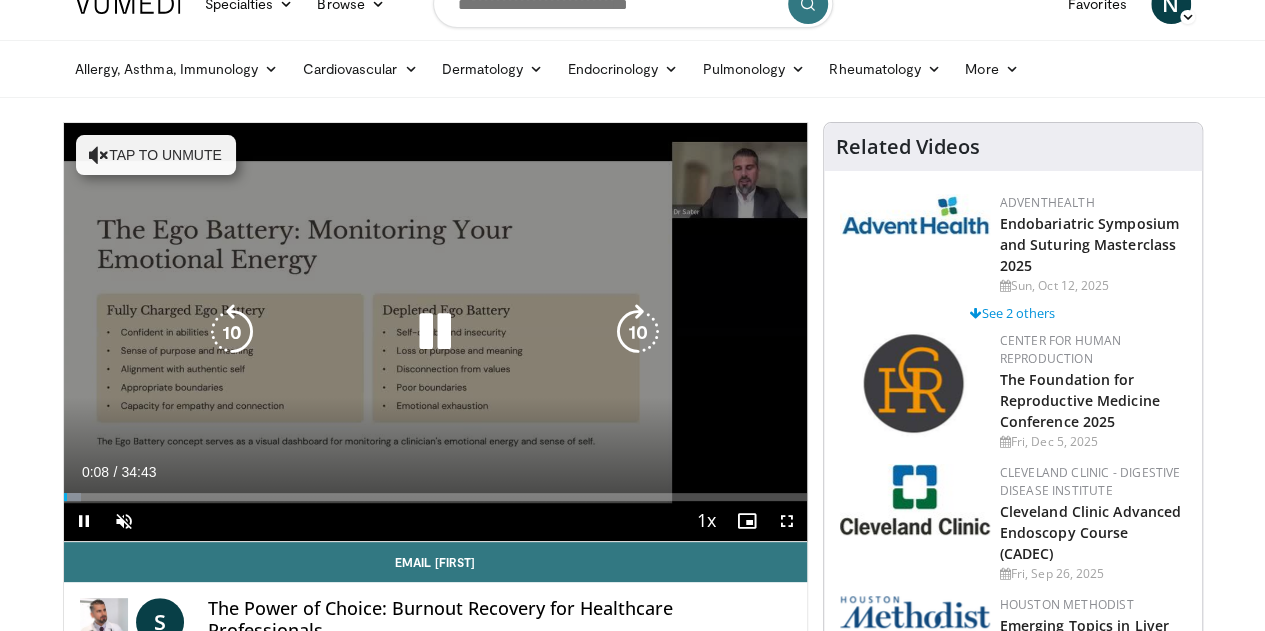 click on "Tap to unmute" at bounding box center [156, 155] 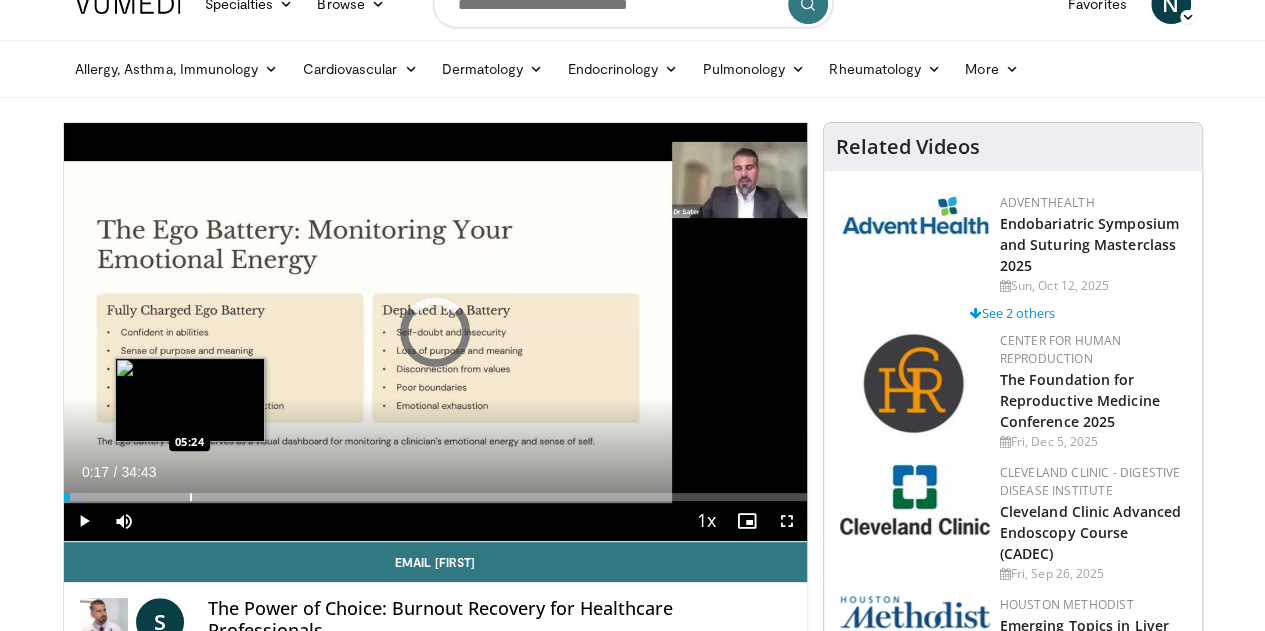 click at bounding box center (191, 497) 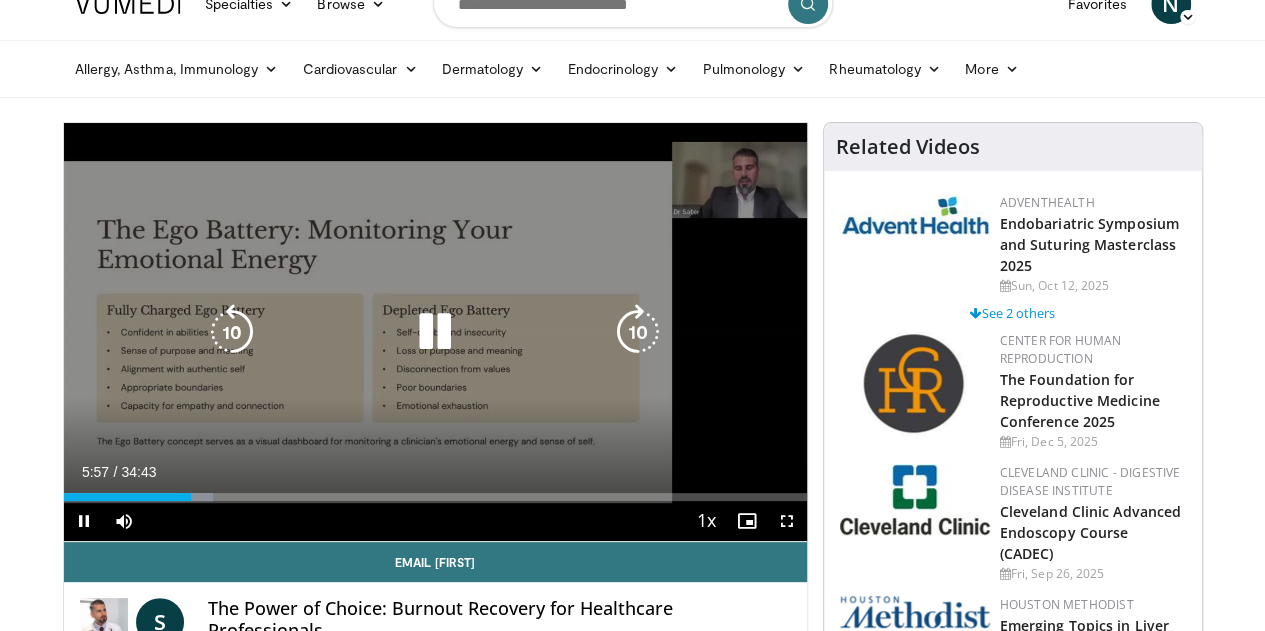 click on "10 seconds
Tap to unmute" at bounding box center [435, 332] 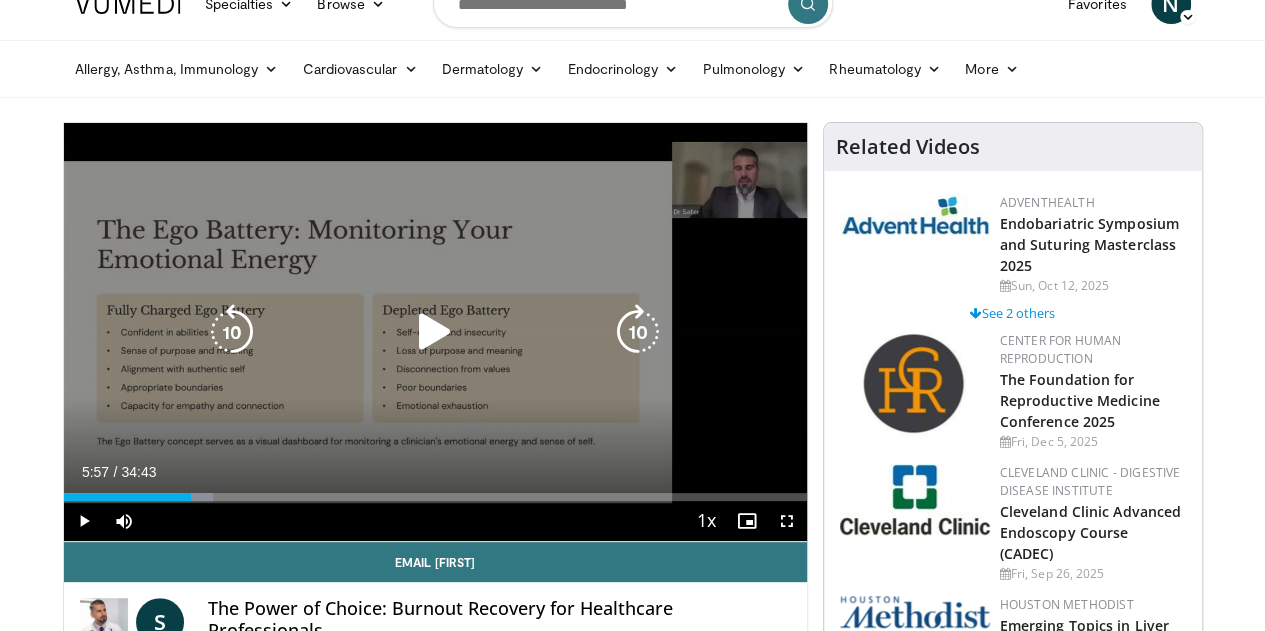 click at bounding box center [435, 332] 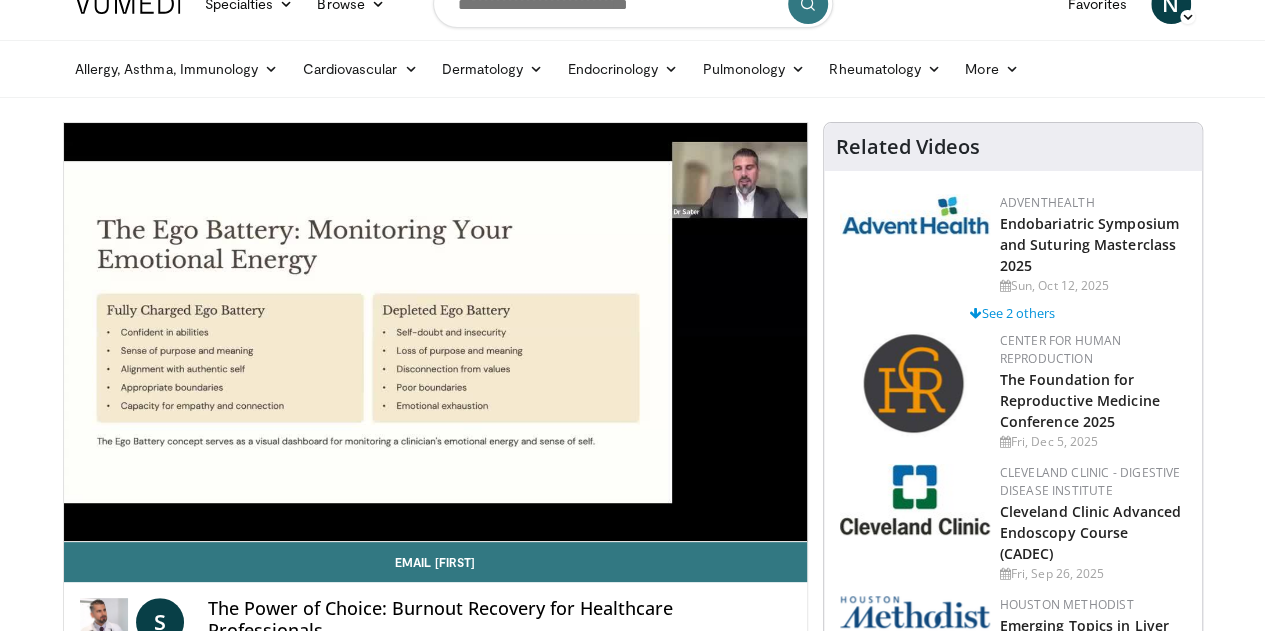 type 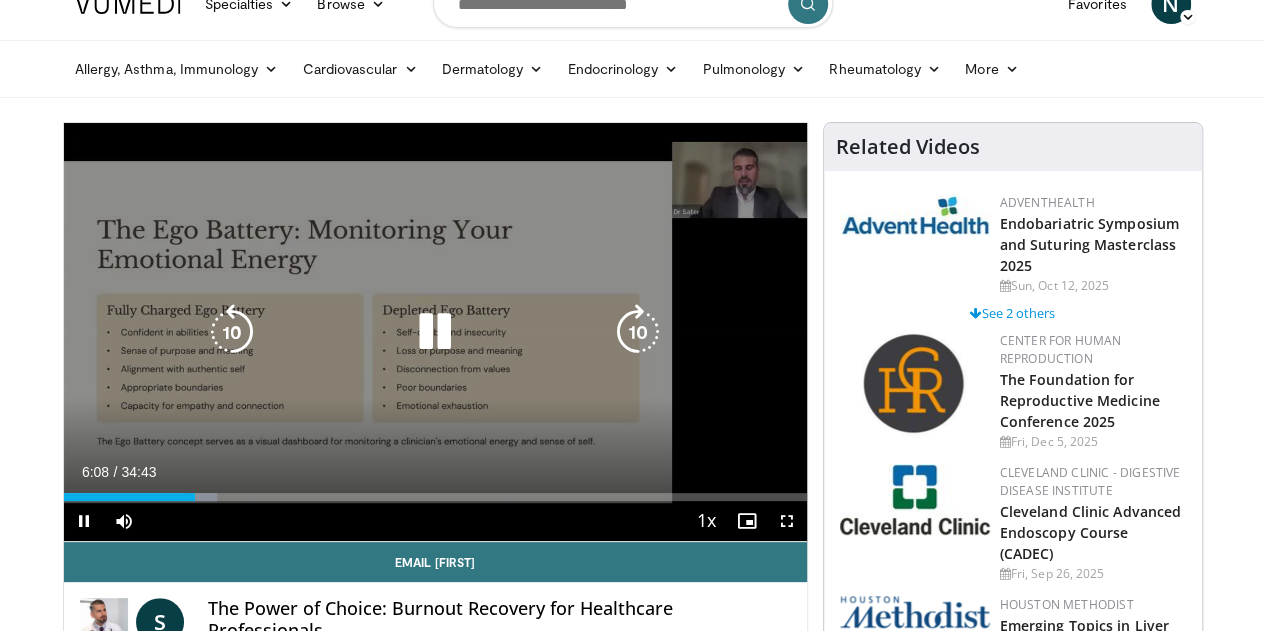 click at bounding box center [232, 332] 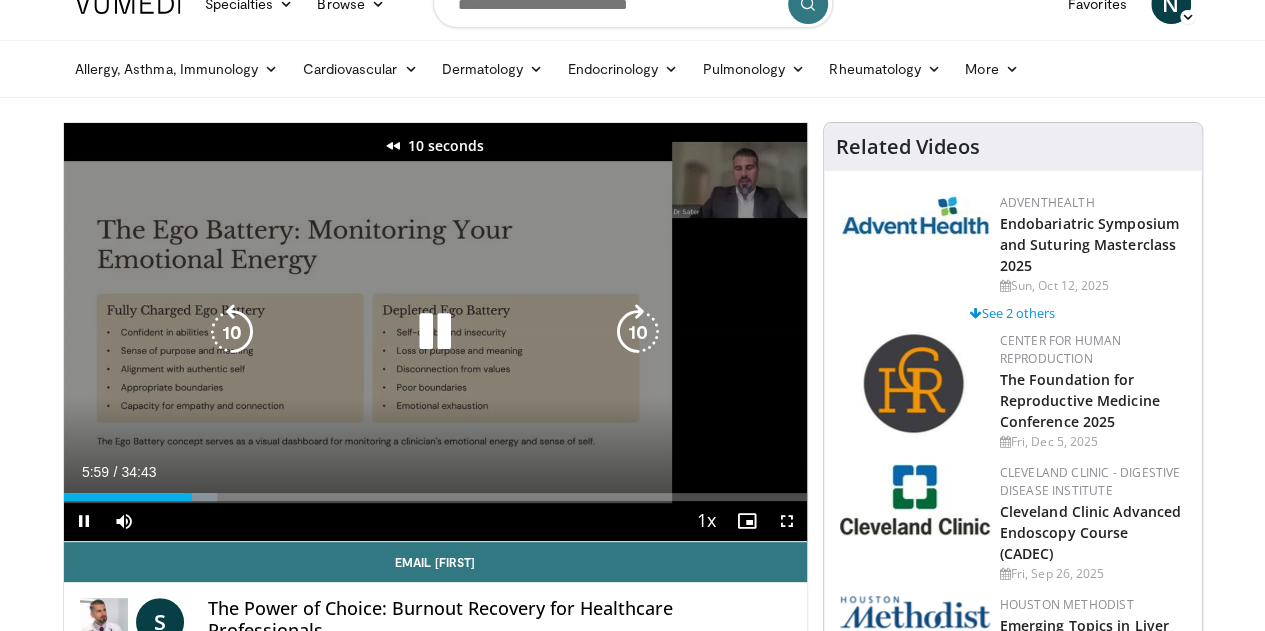 click at bounding box center [232, 332] 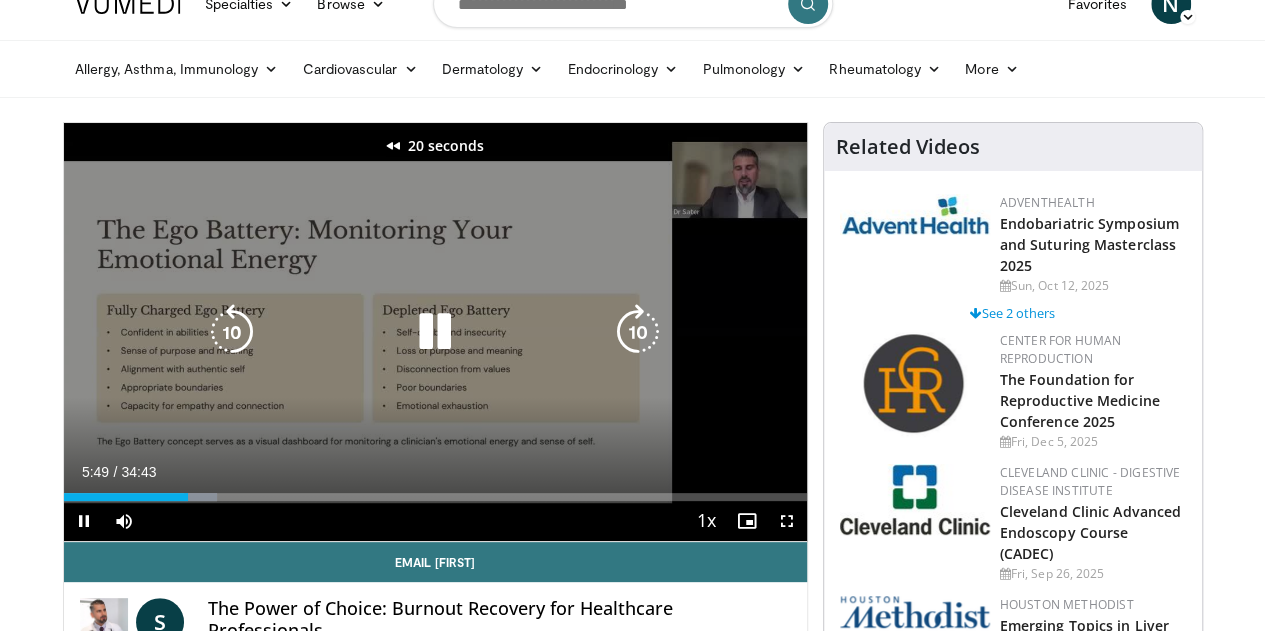 click at bounding box center [232, 332] 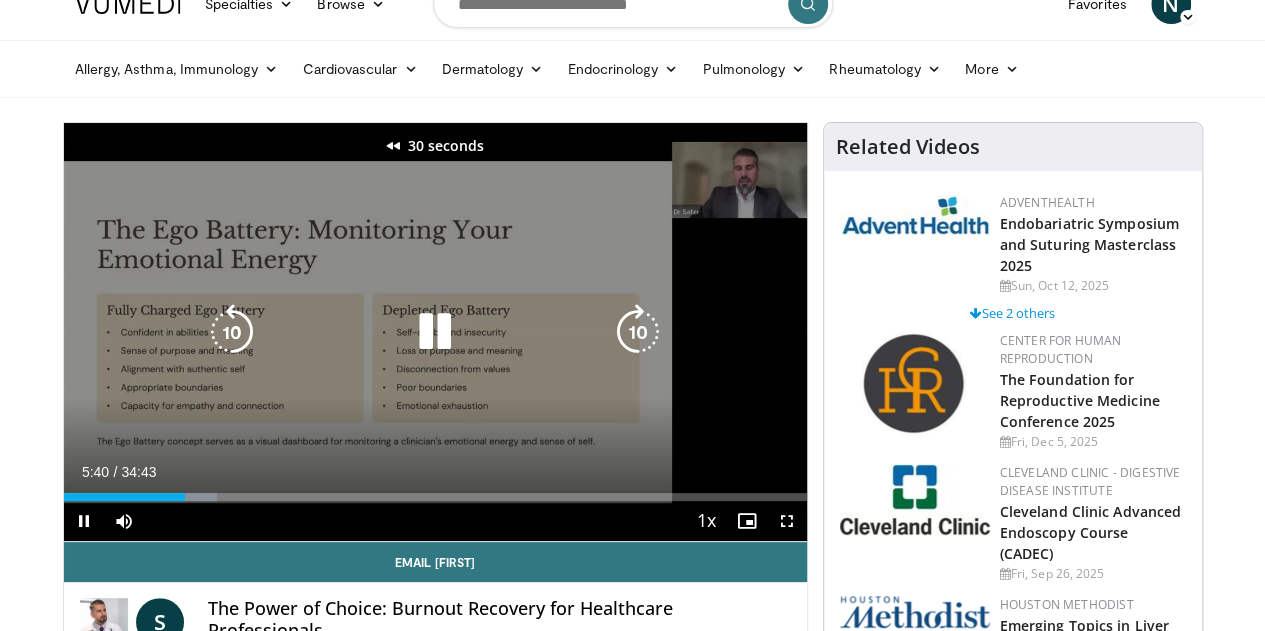 click at bounding box center [232, 332] 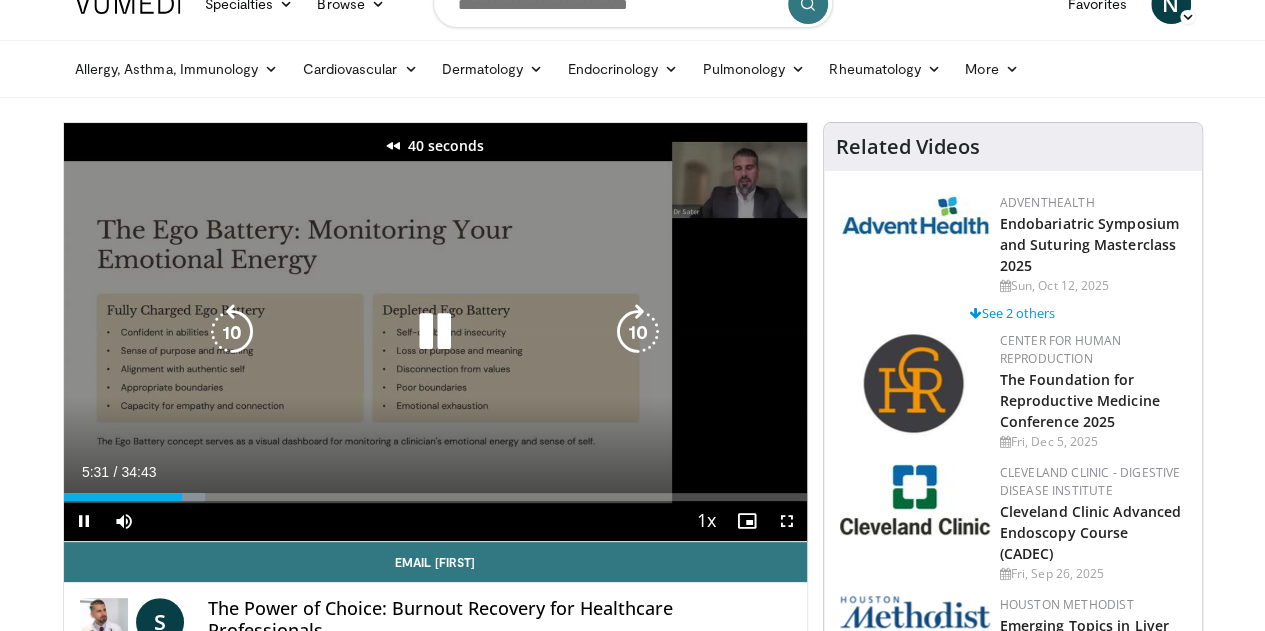 click at bounding box center [232, 332] 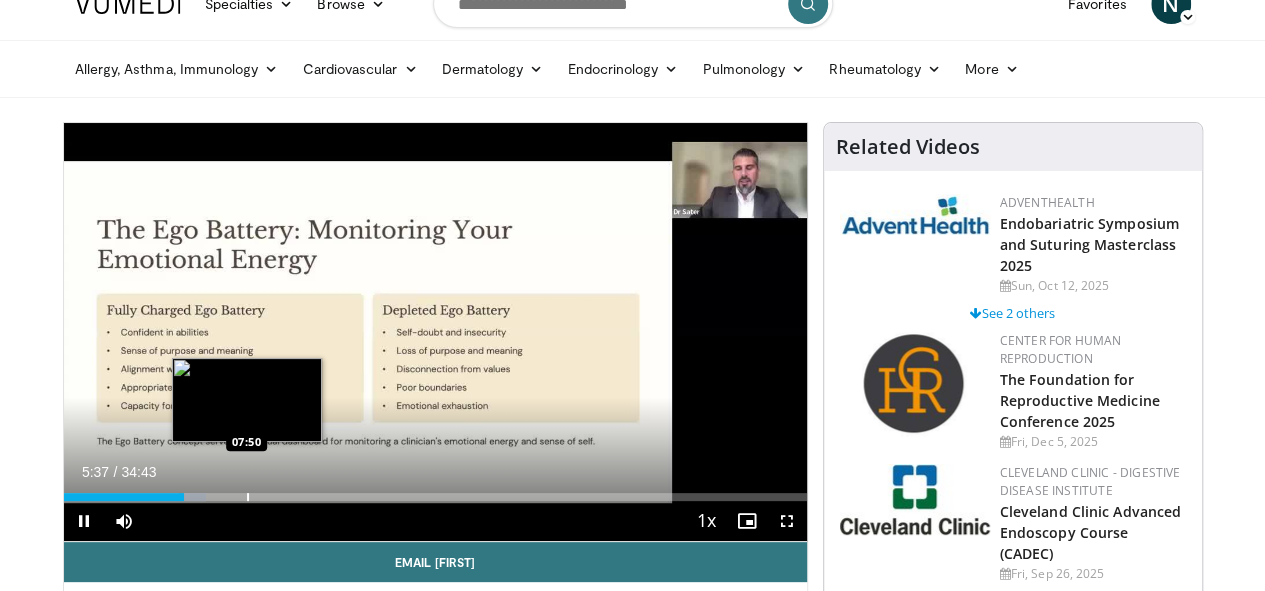 click on "Loaded :  19.20% 05:37 07:50" at bounding box center (435, 491) 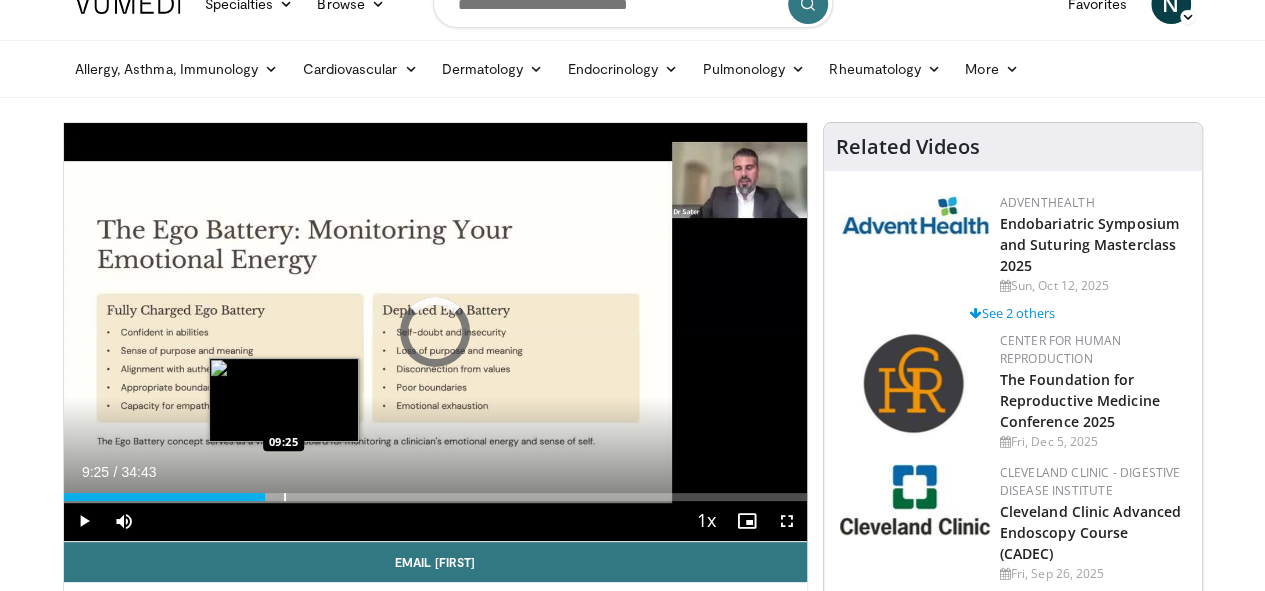 click at bounding box center (285, 497) 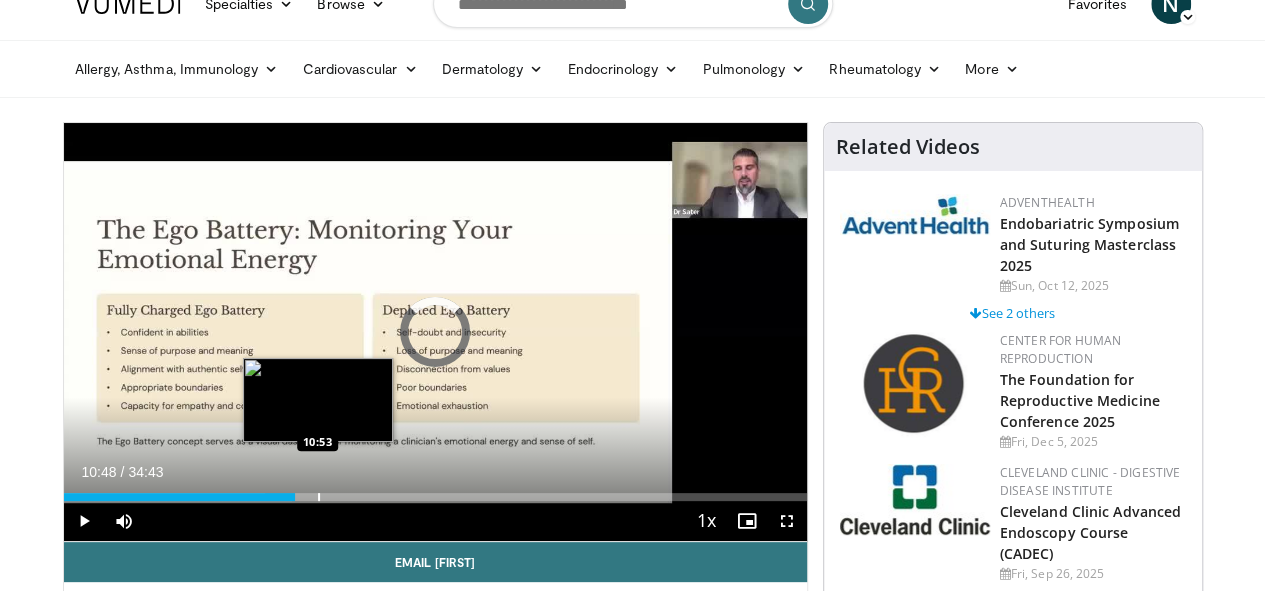 click on "Loaded :  30.72% 10:48 10:53" at bounding box center (435, 497) 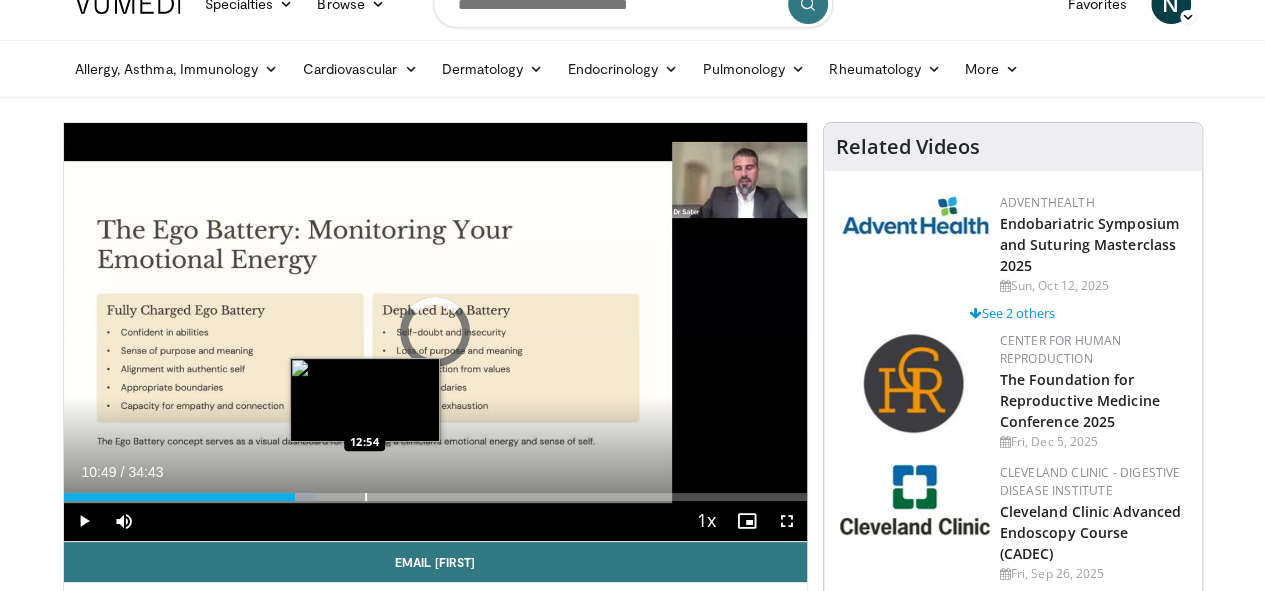 click at bounding box center [366, 497] 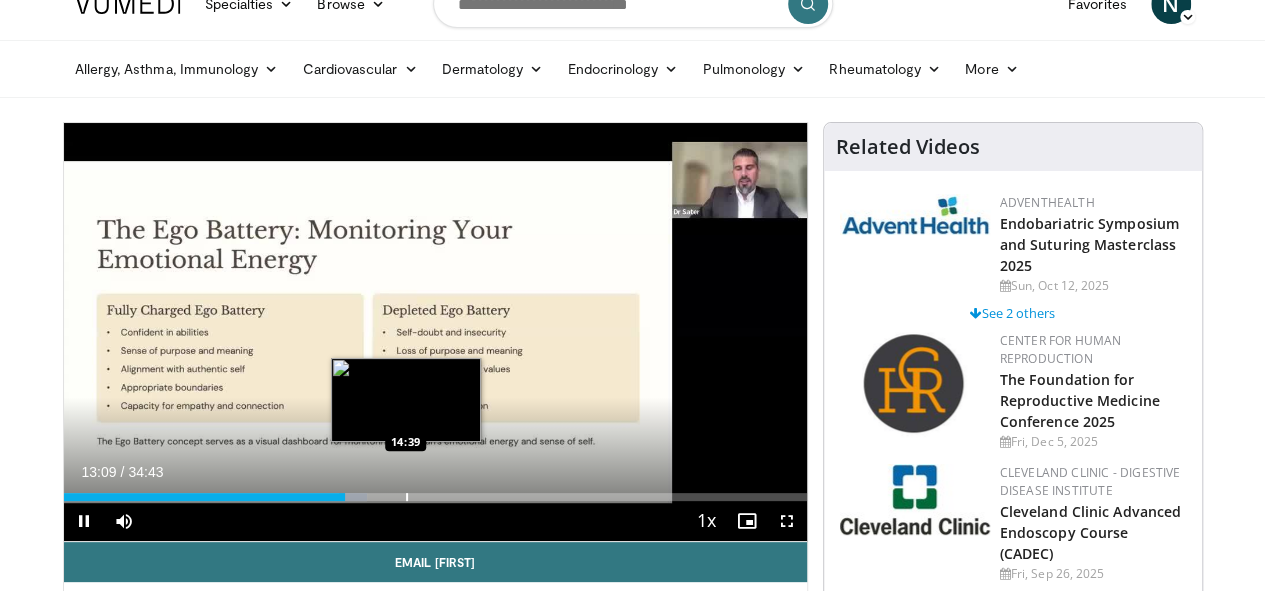 click at bounding box center [407, 497] 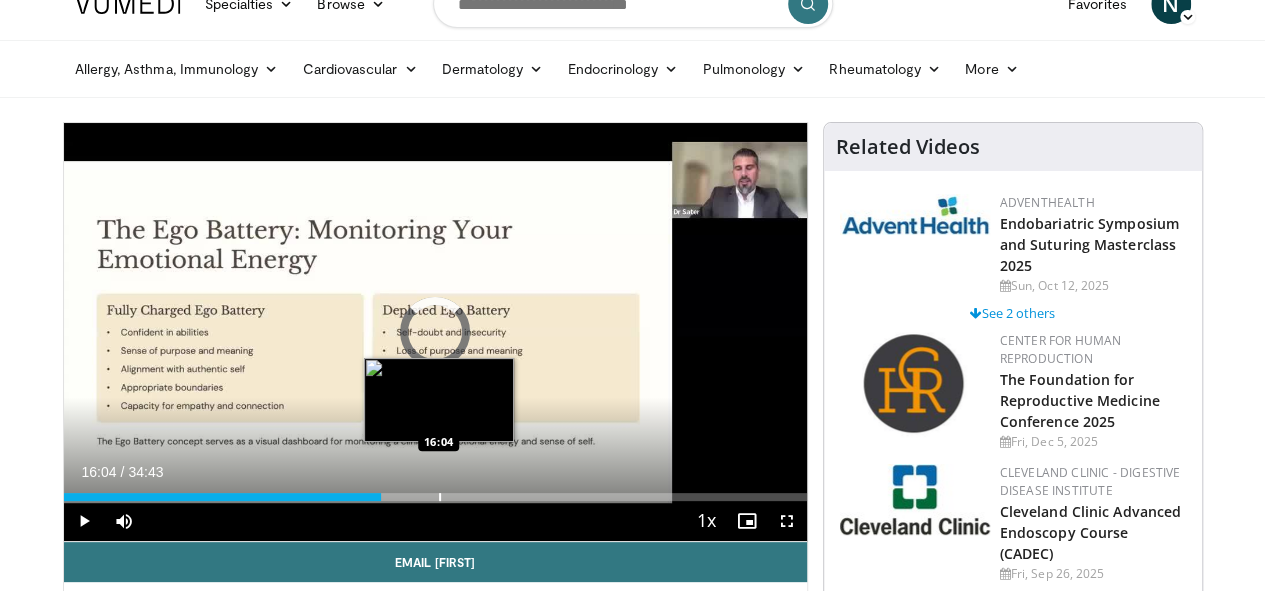 click at bounding box center (440, 497) 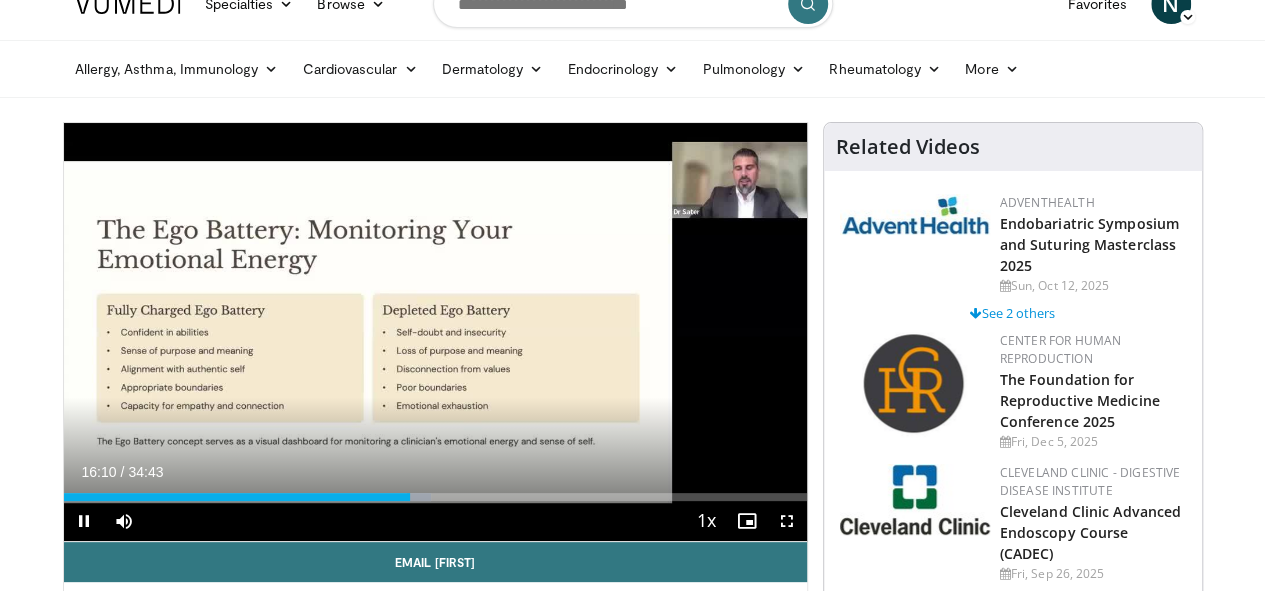 drag, startPoint x: 388, startPoint y: 531, endPoint x: 410, endPoint y: 535, distance: 22.36068 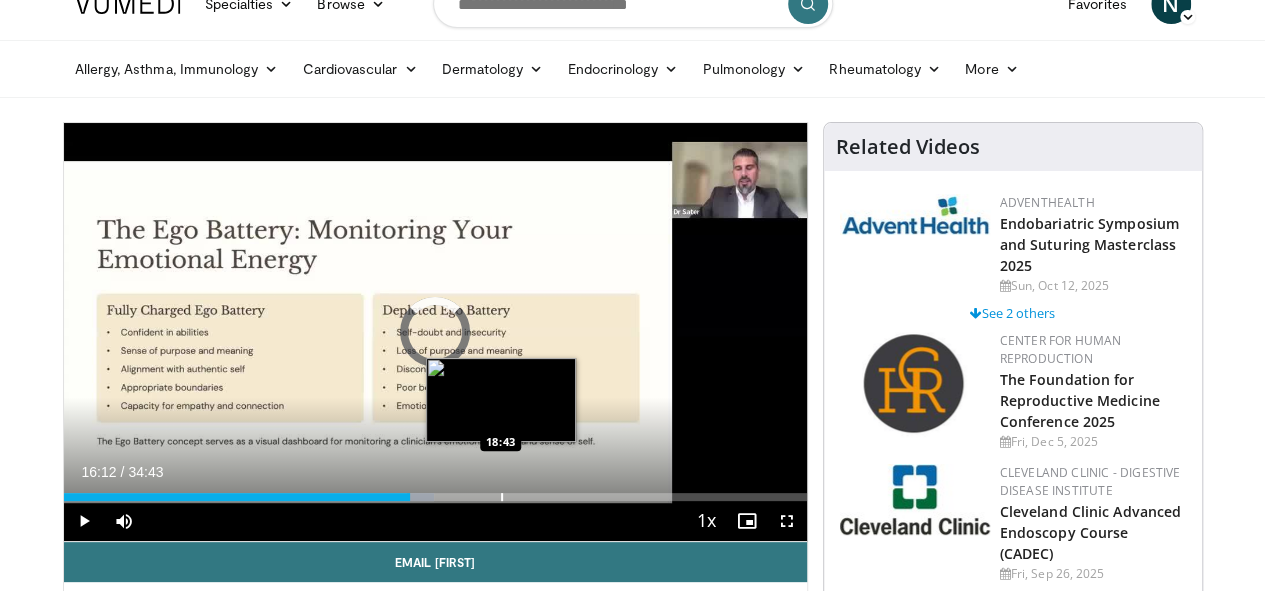 click at bounding box center [502, 497] 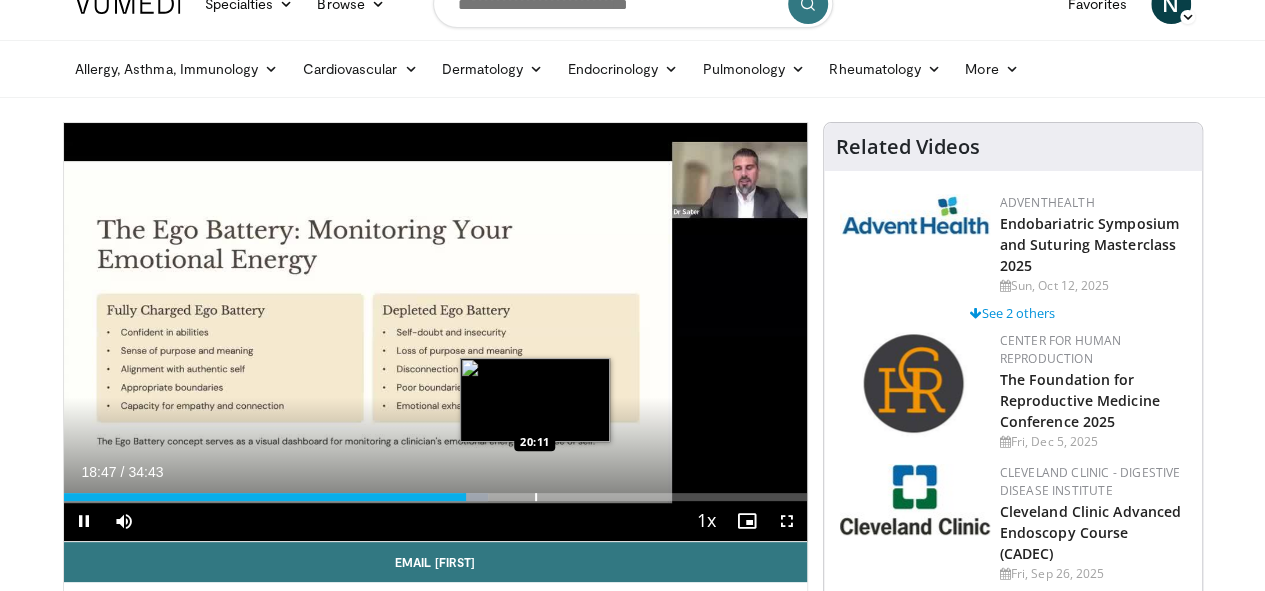 click at bounding box center [536, 497] 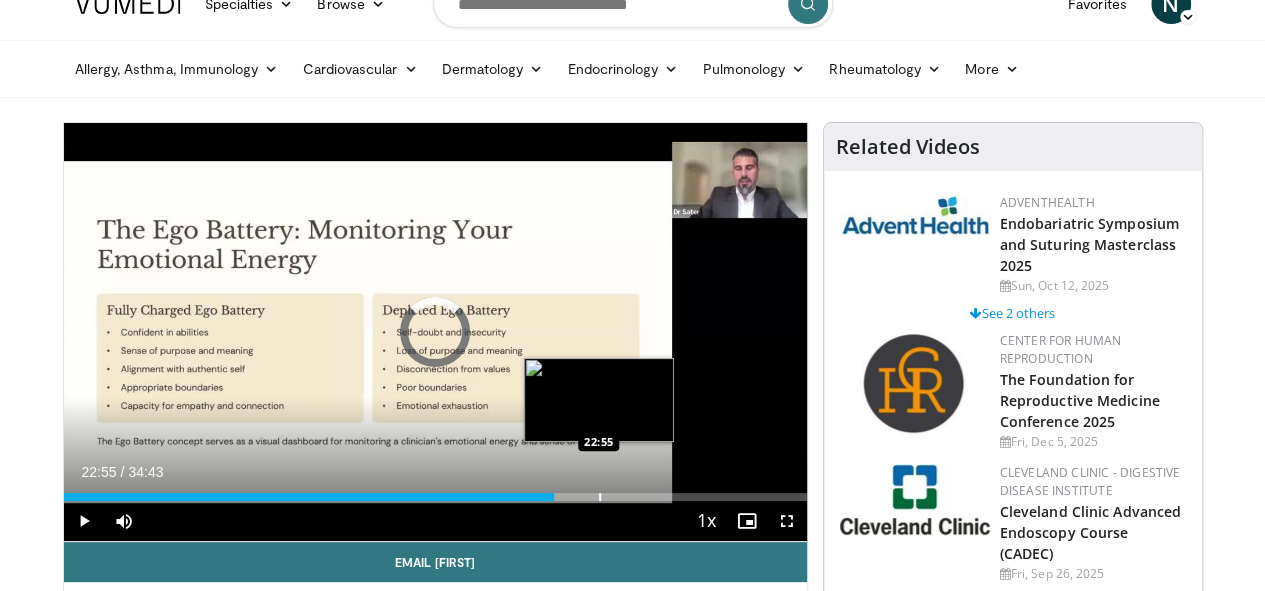 click on "Loaded :  0.00% 22:55 22:55" at bounding box center [435, 491] 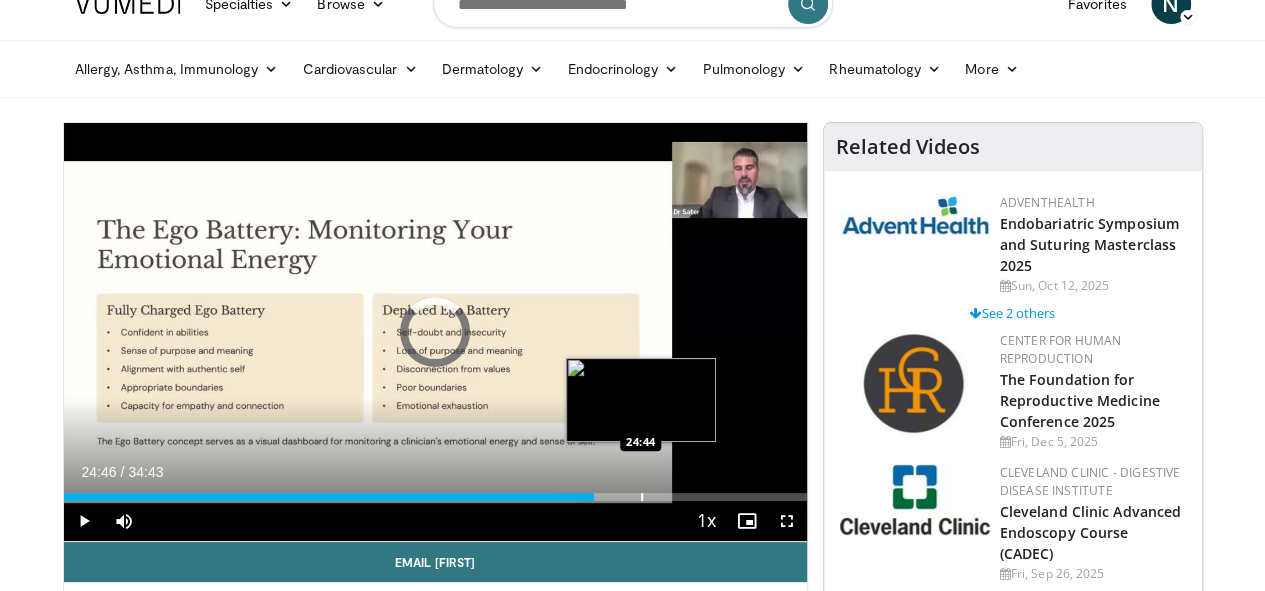 click at bounding box center (642, 497) 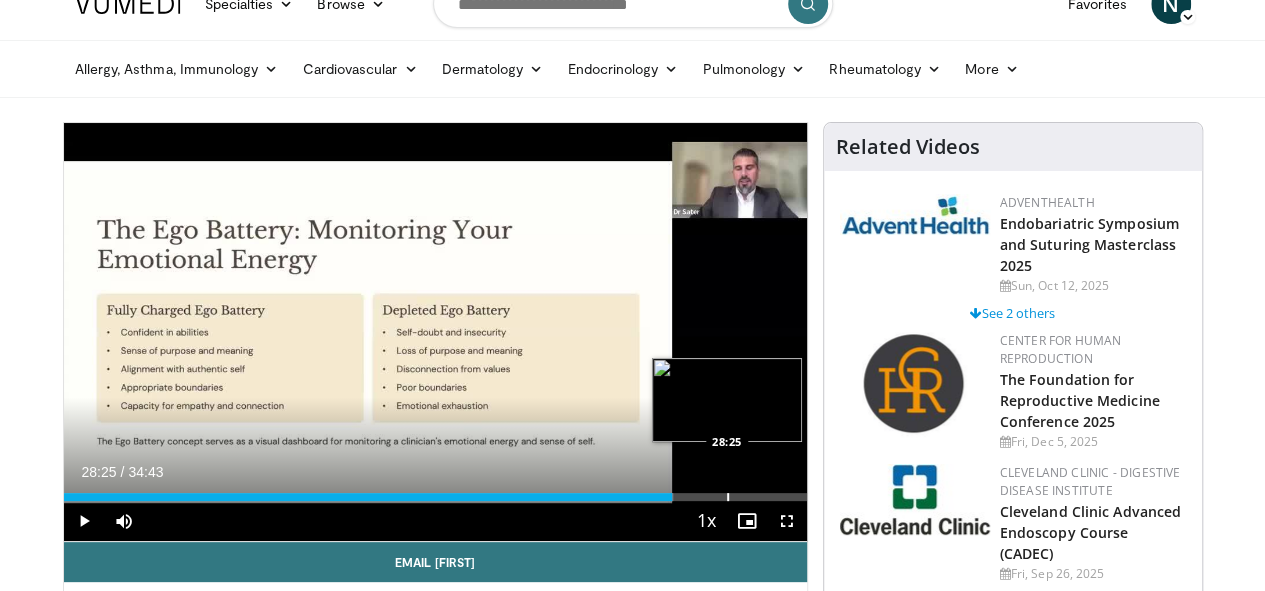 click on "Loaded :  82.08% 28:25 28:25" at bounding box center [435, 491] 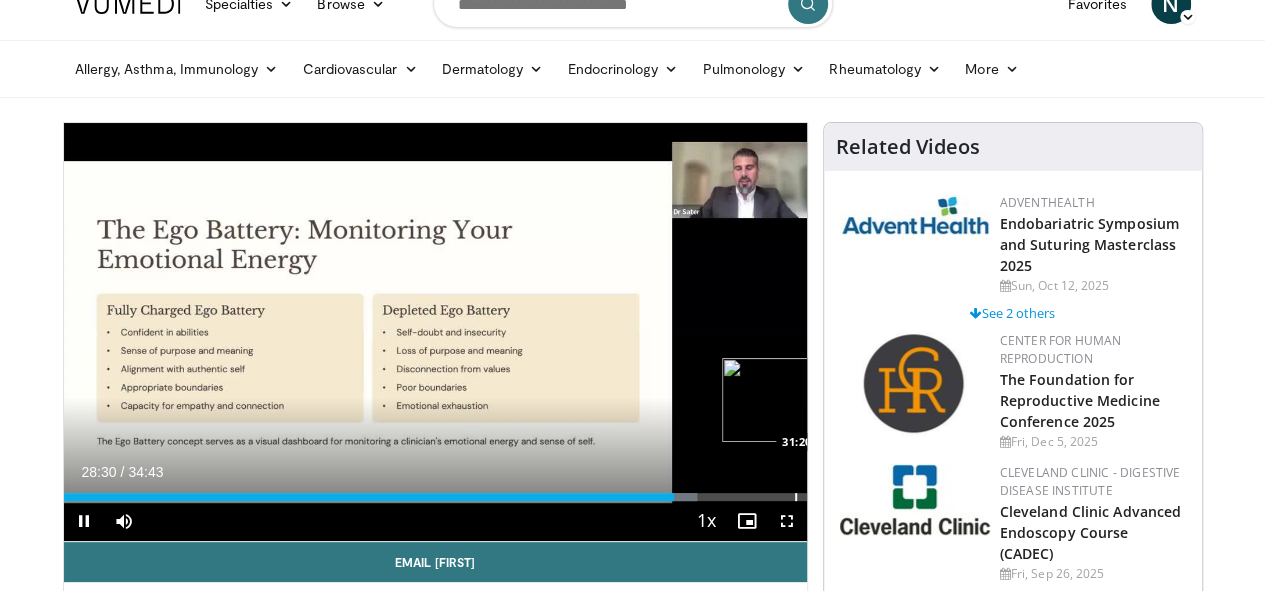 click at bounding box center [796, 497] 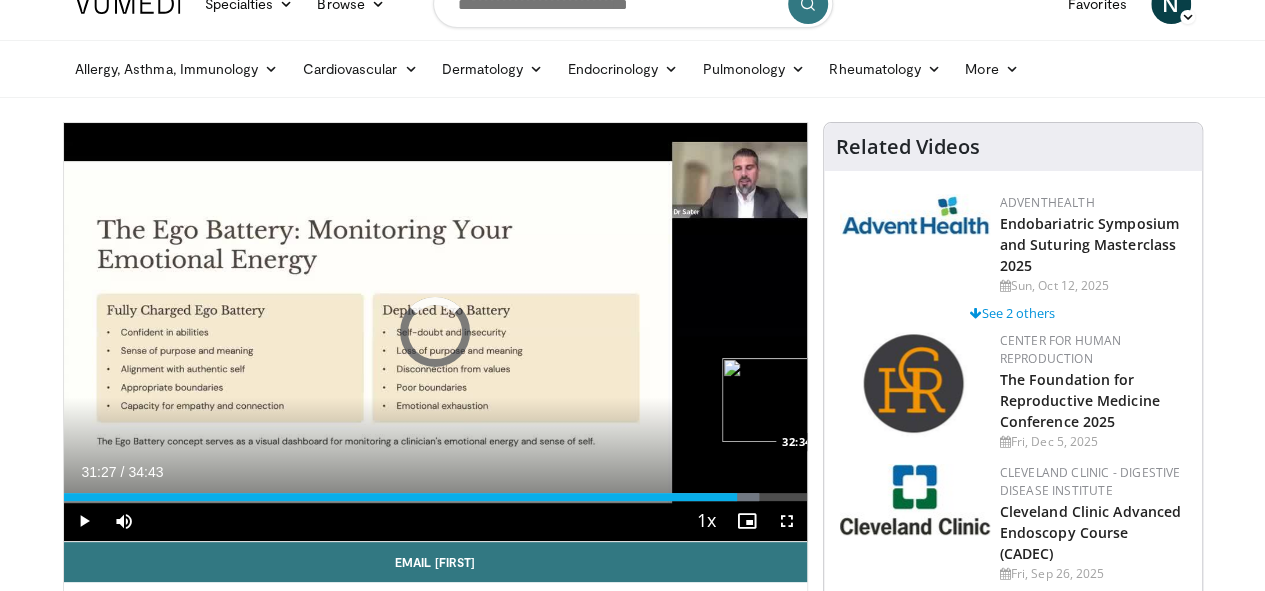 click at bounding box center (825, 497) 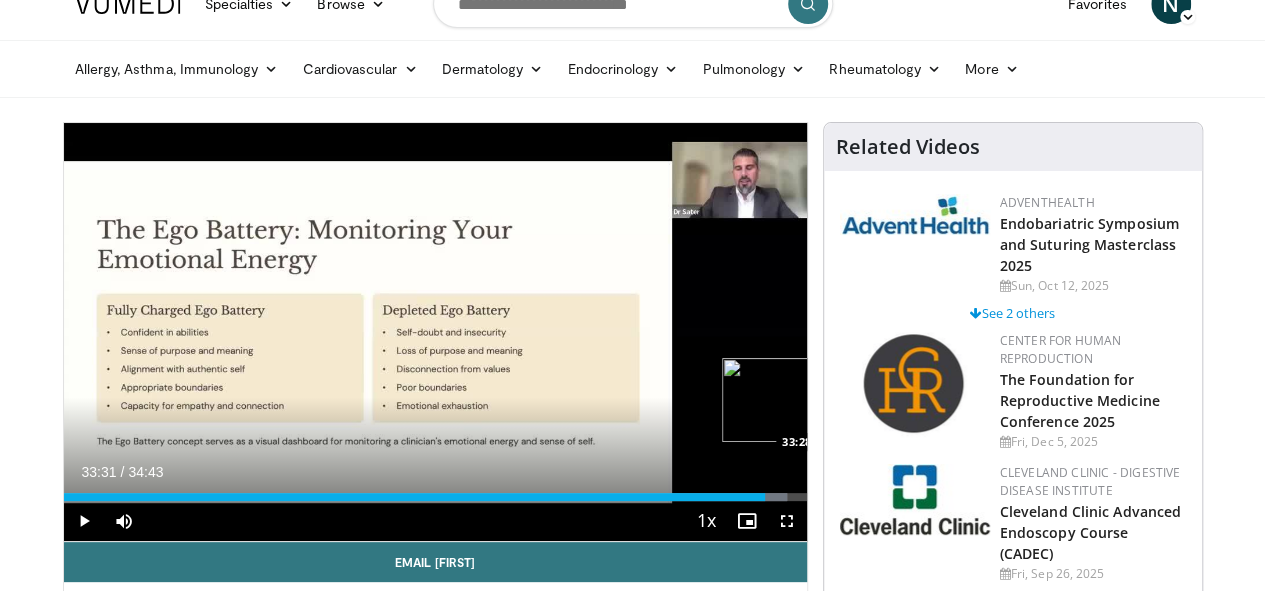 click at bounding box center (846, 497) 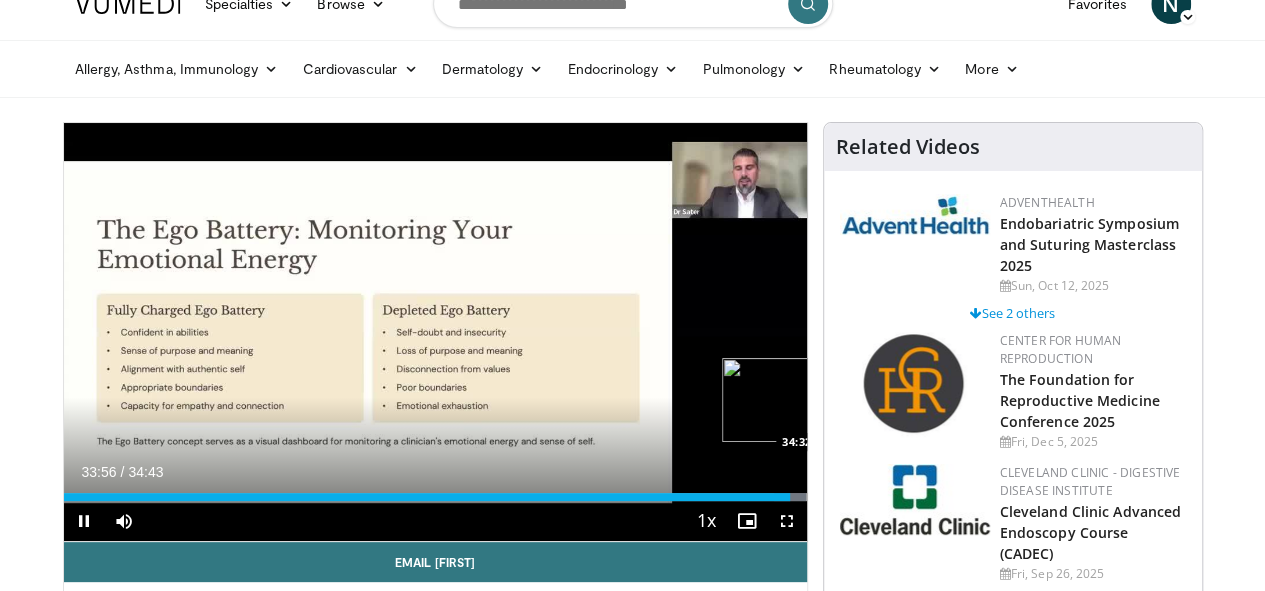 click at bounding box center [871, 497] 